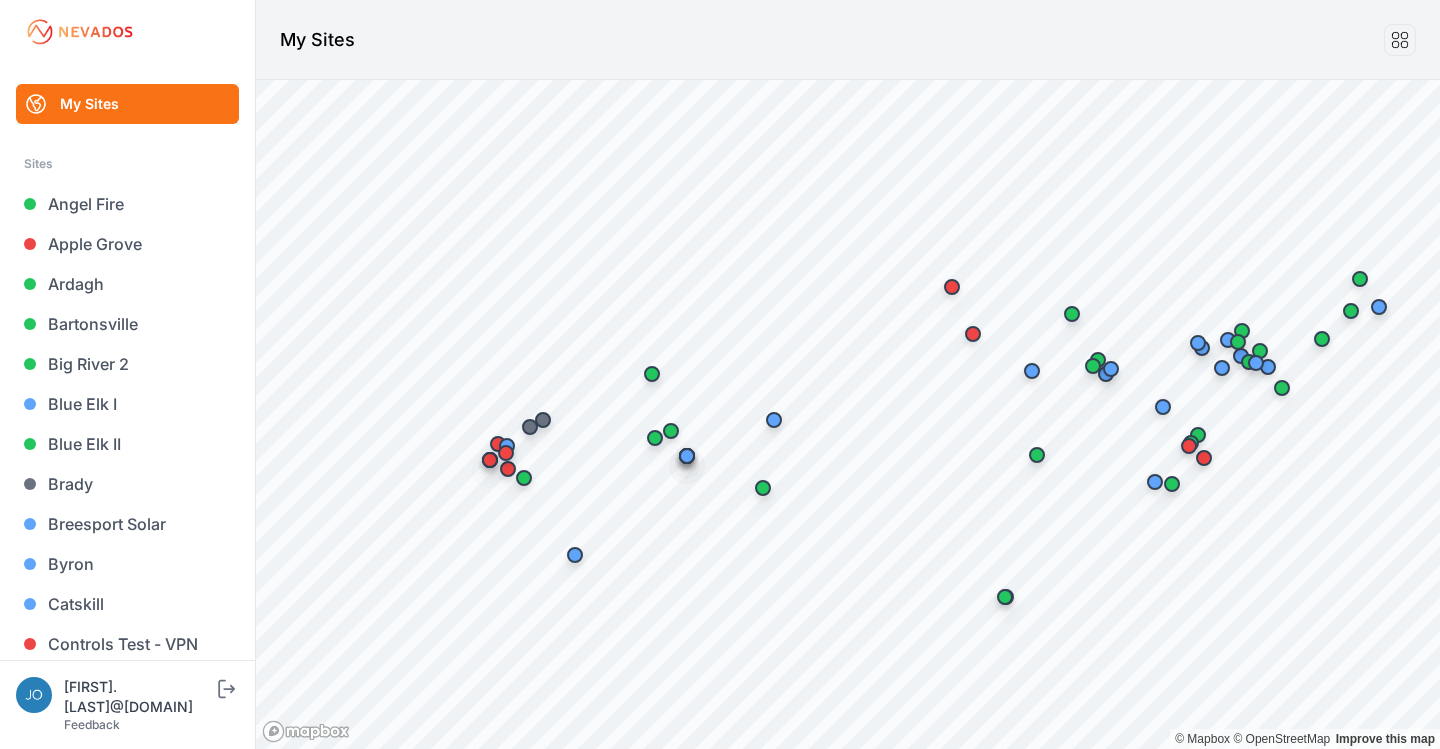scroll, scrollTop: 0, scrollLeft: 0, axis: both 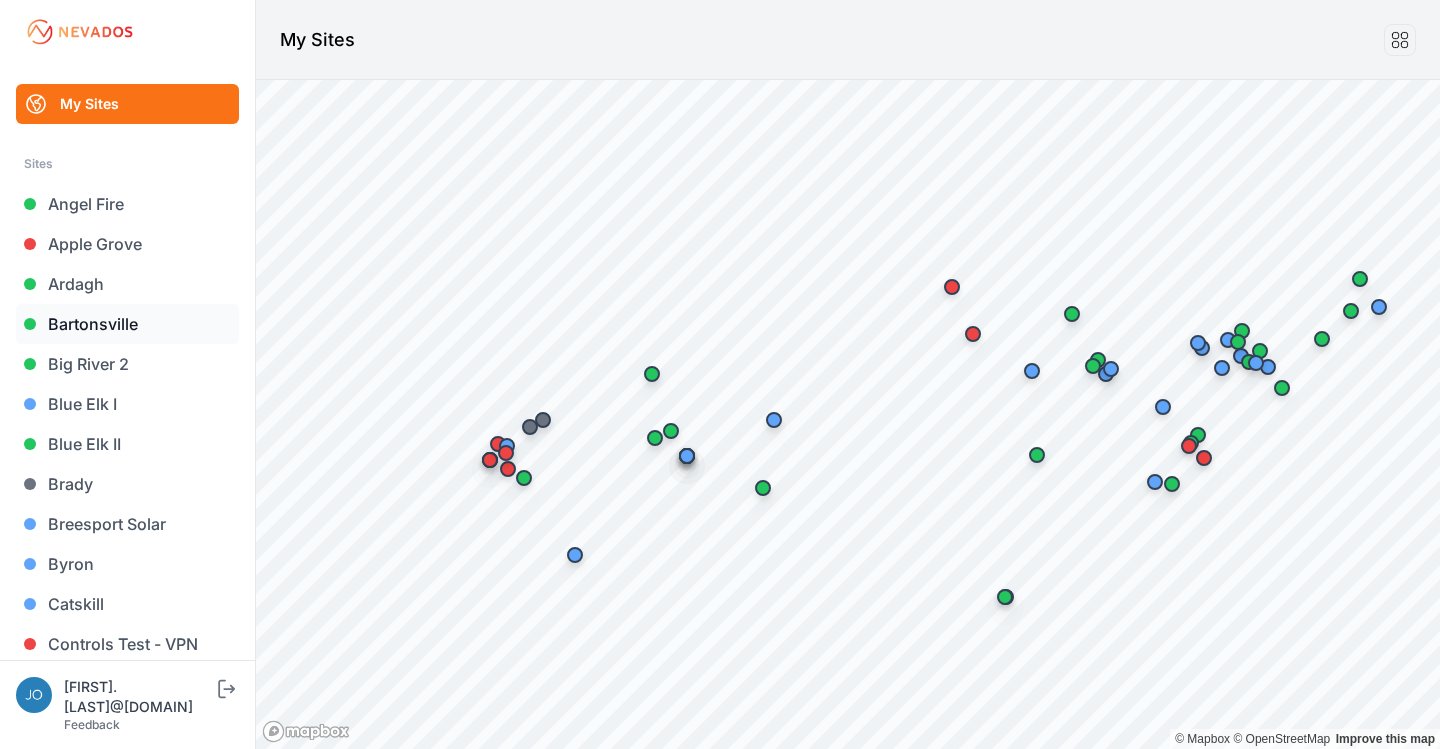 click on "Bartonsville" at bounding box center [127, 324] 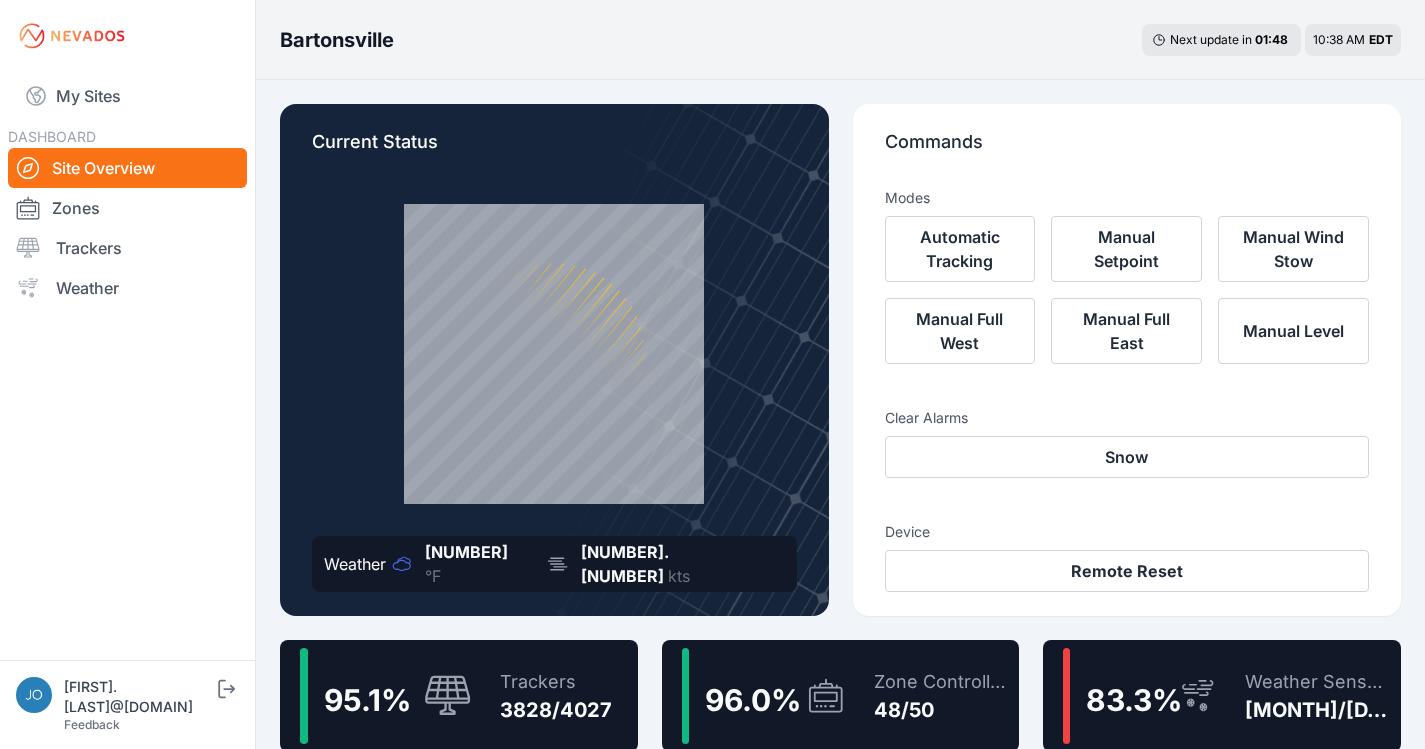 click on "Trackers" at bounding box center (556, 682) 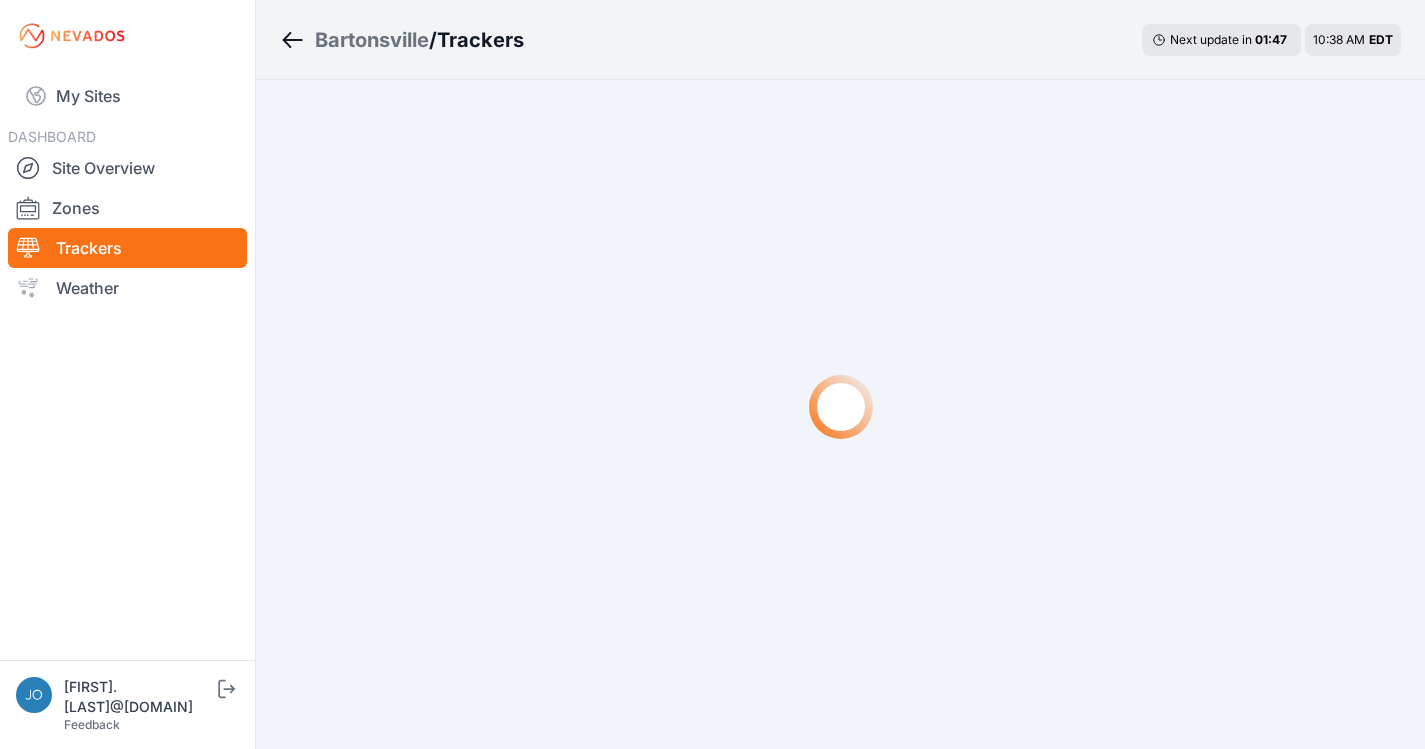 click 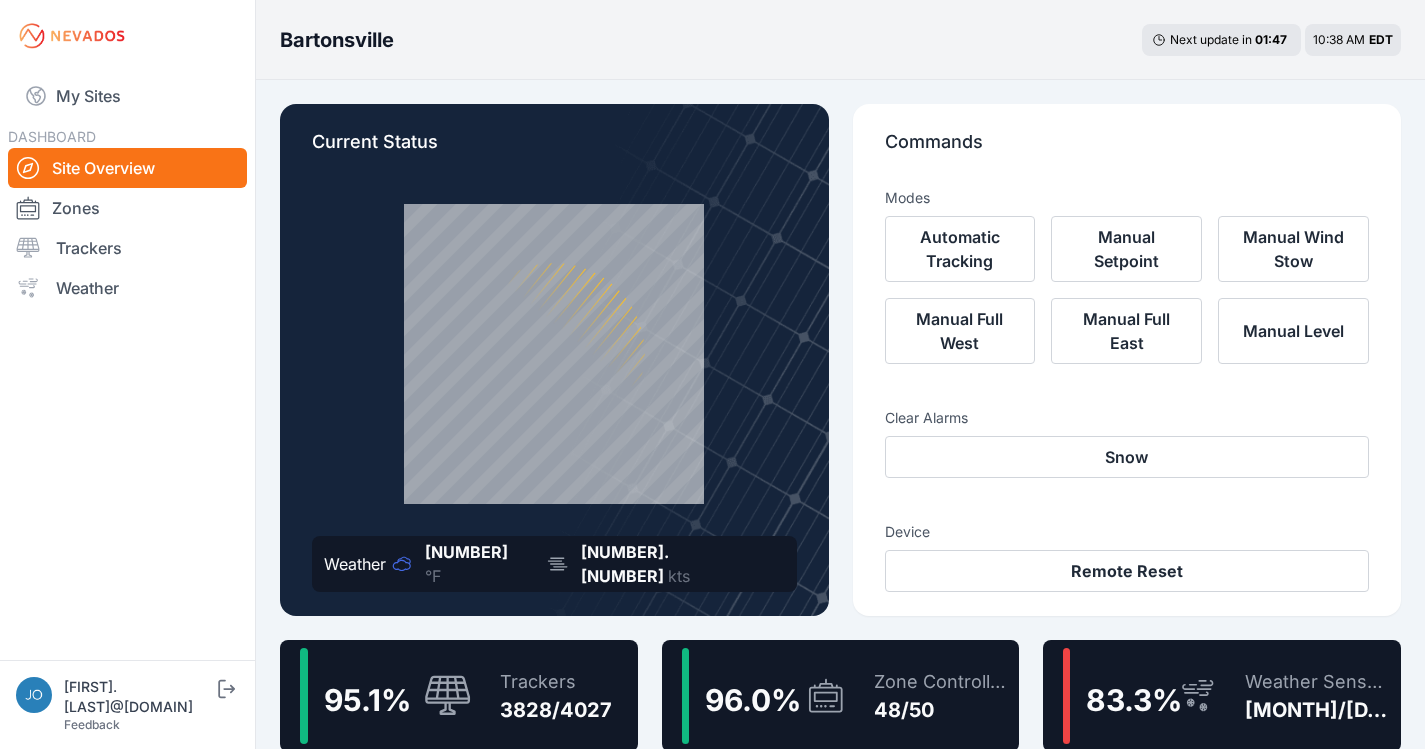 click on "[PERCENT] %" at bounding box center (764, 696) 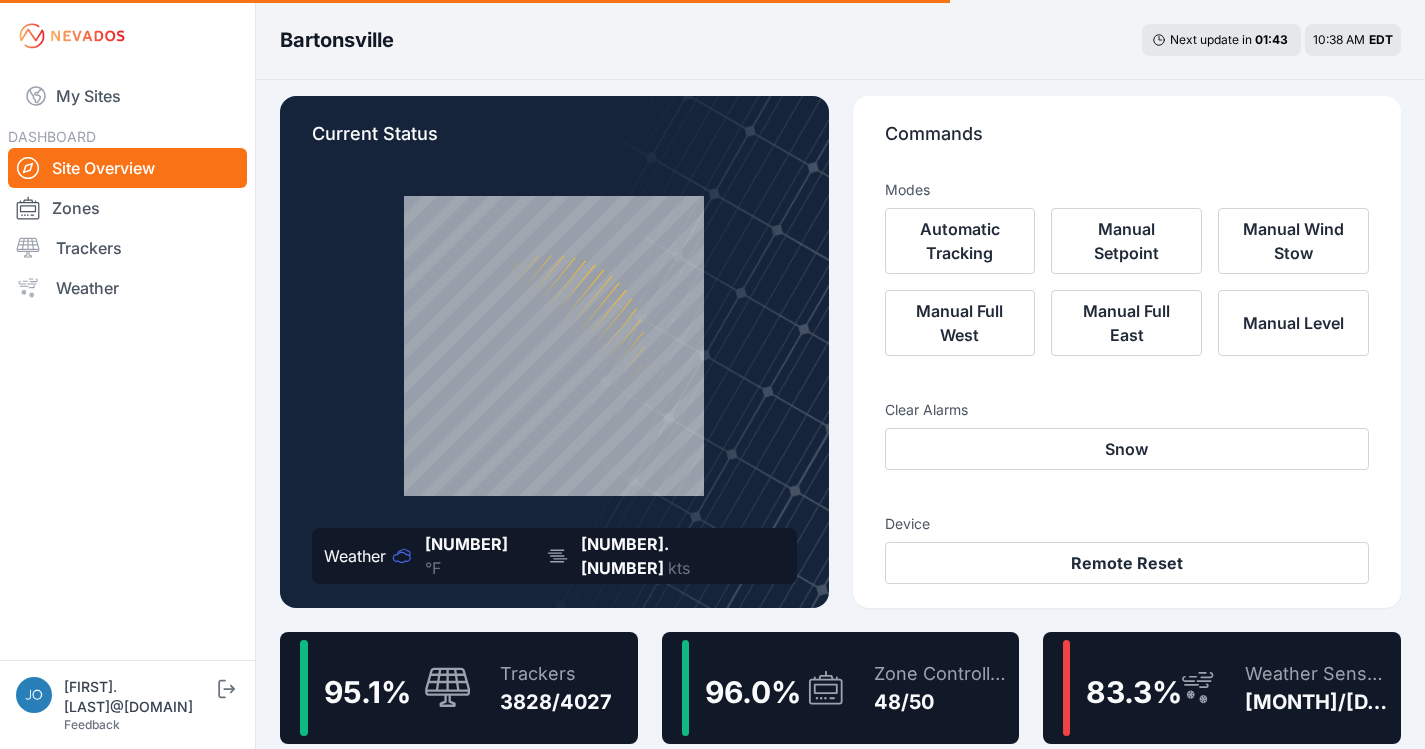 scroll, scrollTop: 38, scrollLeft: 0, axis: vertical 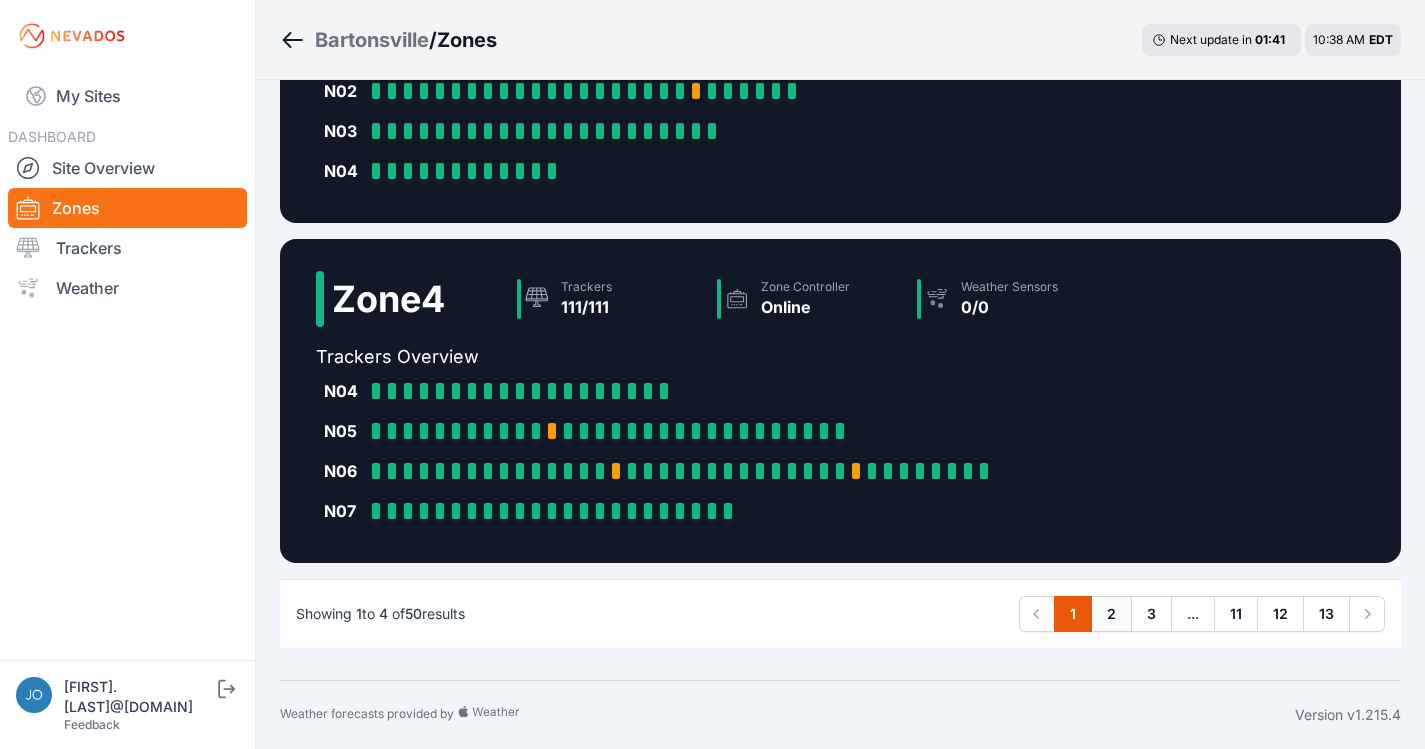 click on "2" at bounding box center [1111, 614] 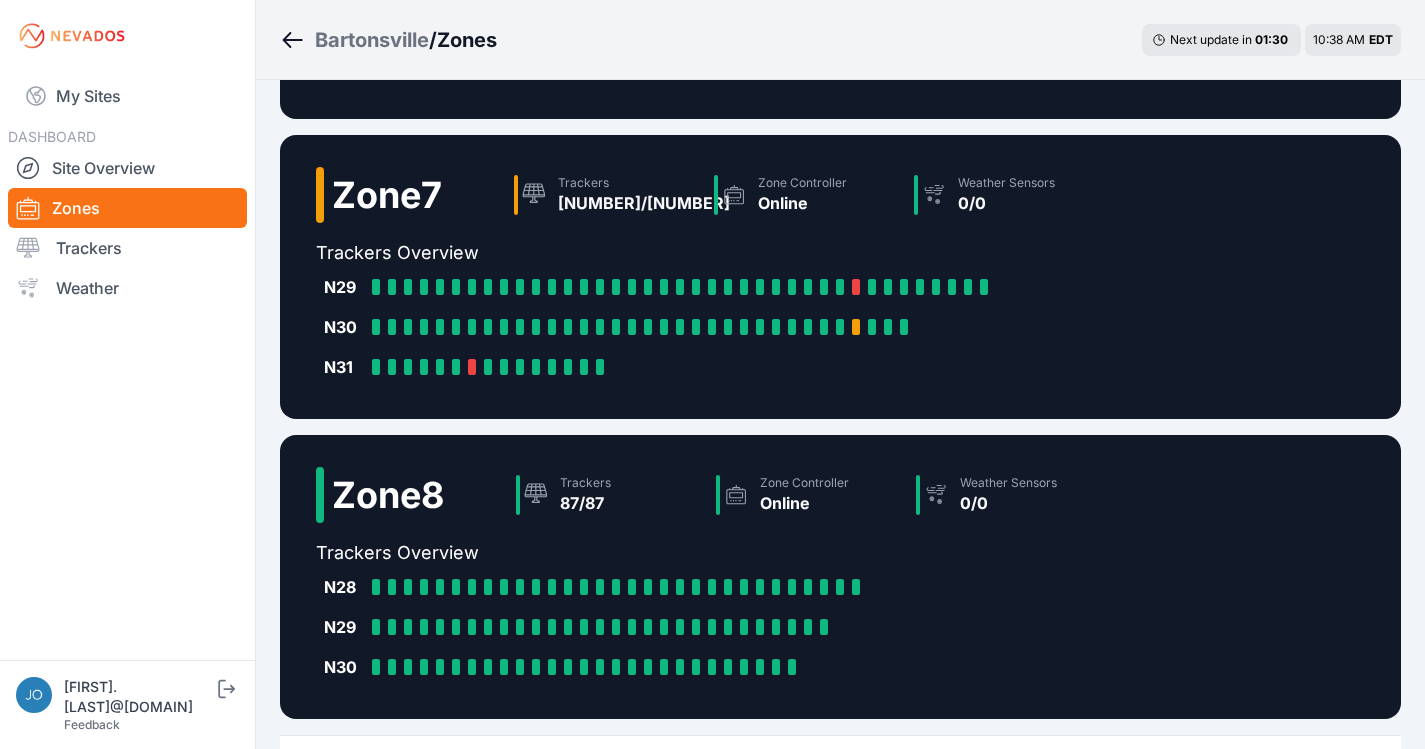 scroll, scrollTop: 805, scrollLeft: 0, axis: vertical 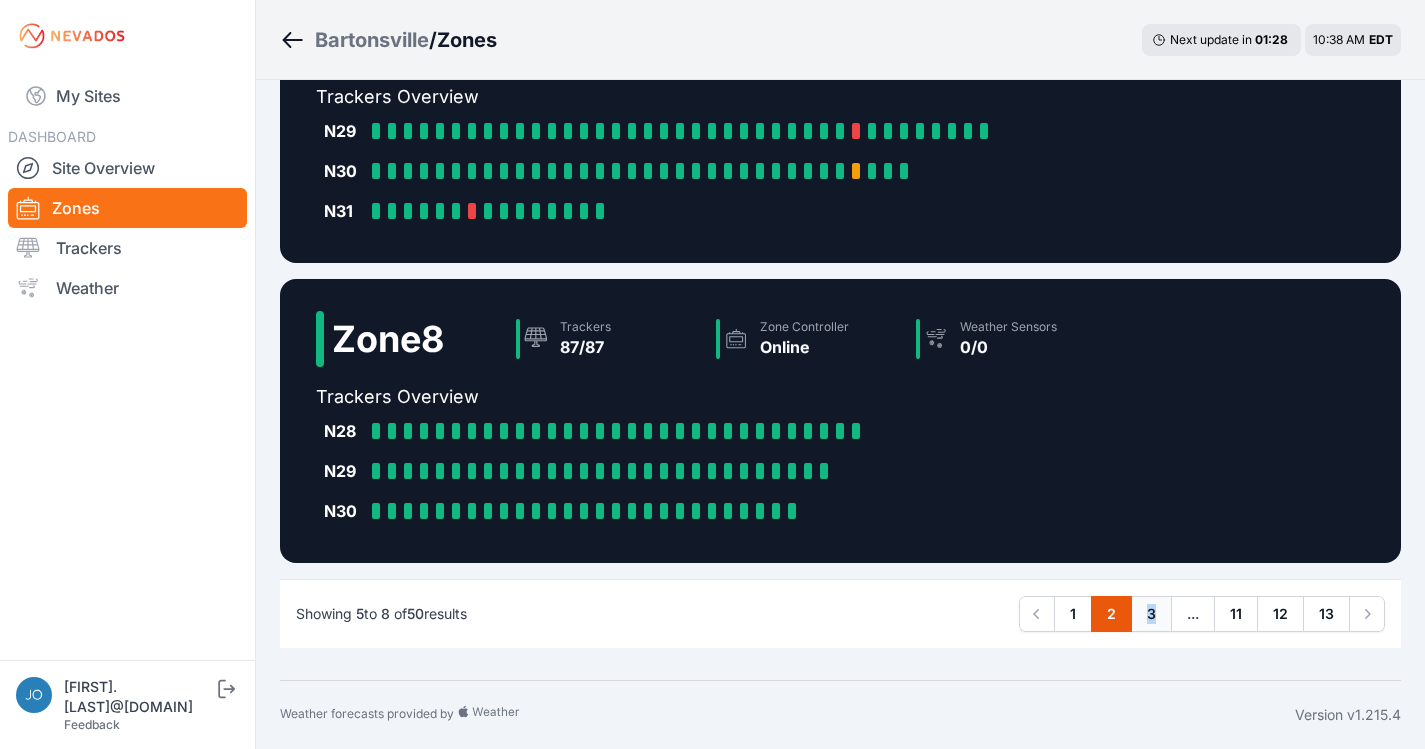 click on "3" at bounding box center (1151, 614) 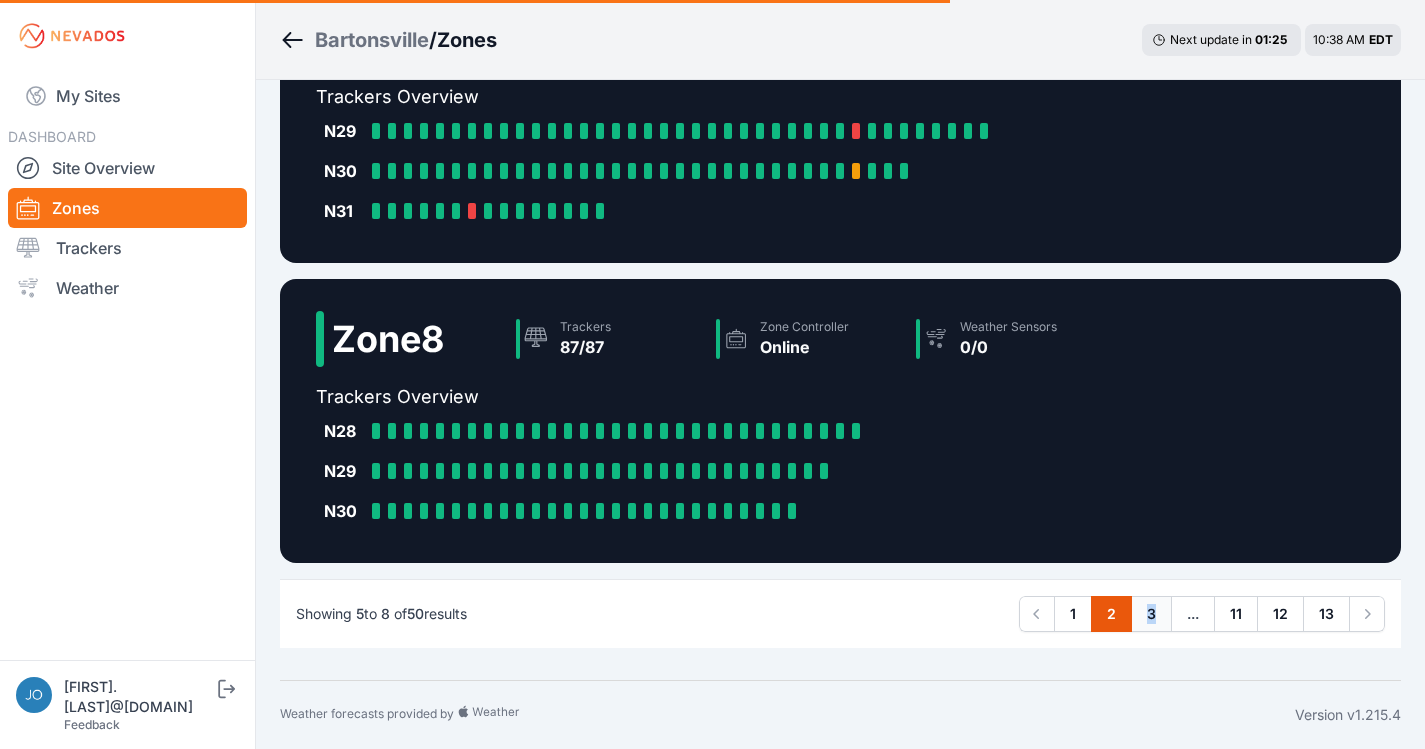 click on "3" at bounding box center (1151, 614) 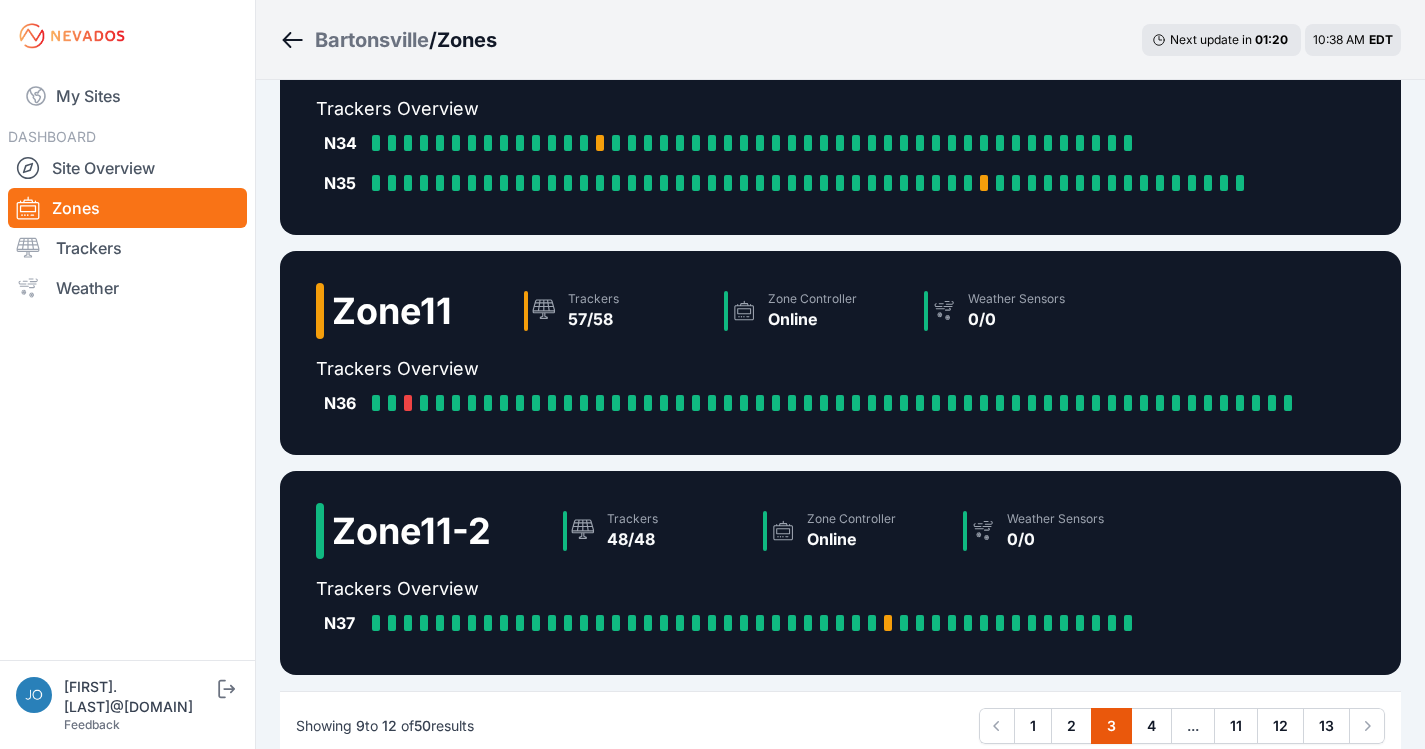 scroll, scrollTop: 525, scrollLeft: 0, axis: vertical 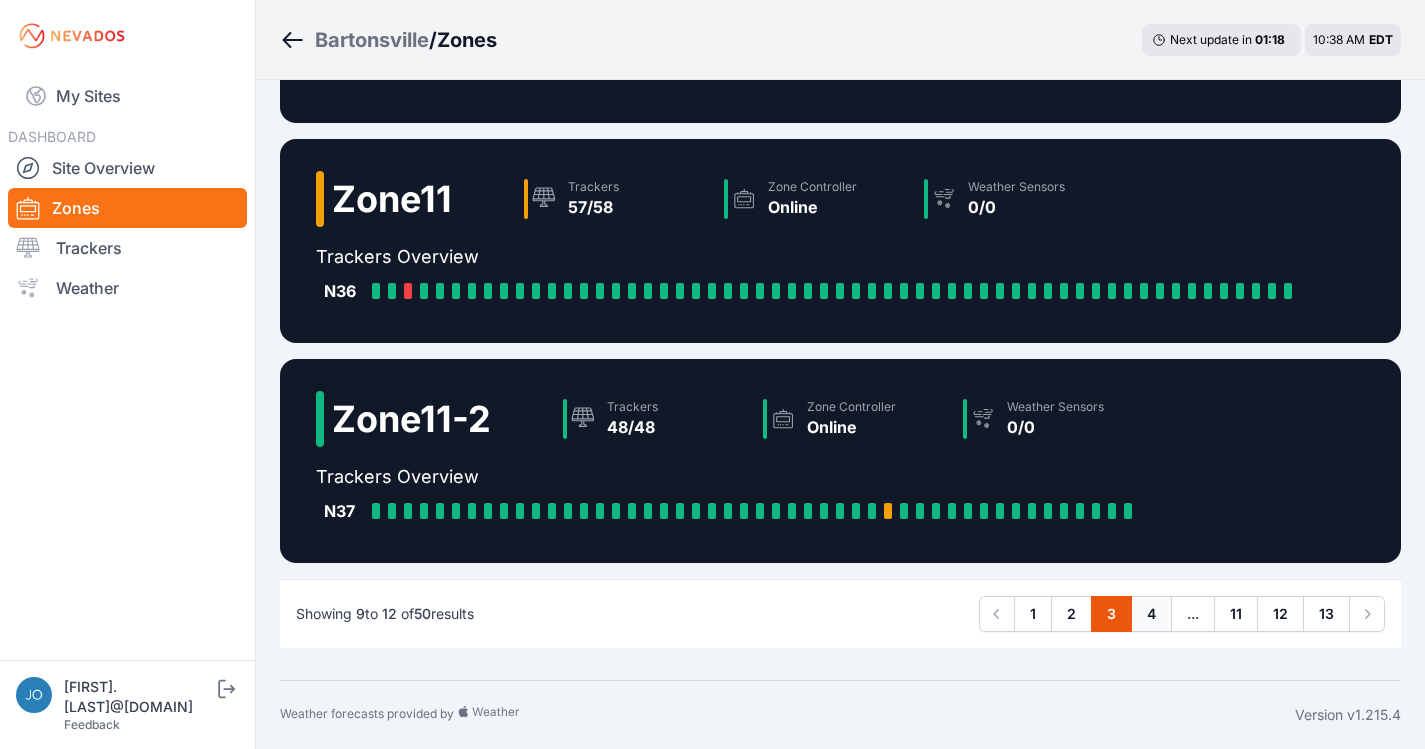 click on "4" at bounding box center [1151, 614] 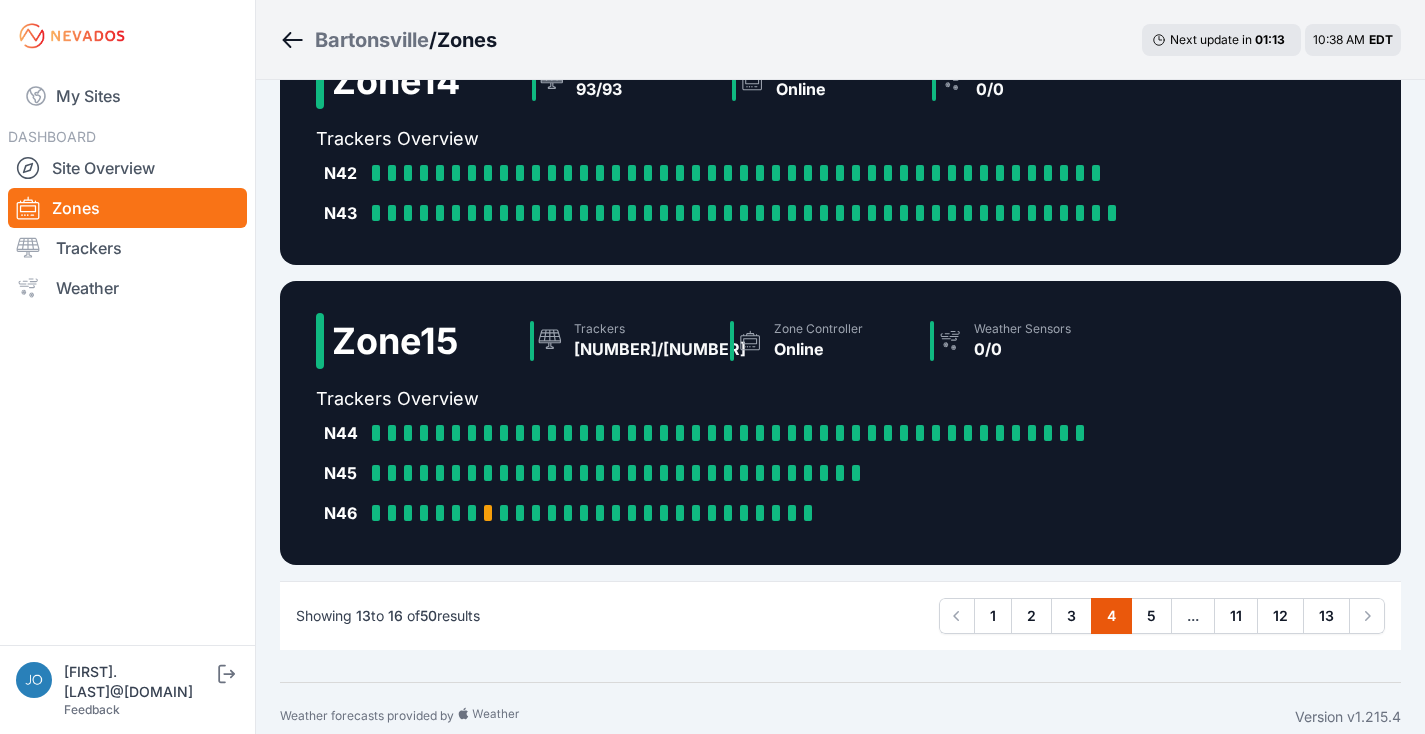 scroll, scrollTop: 660, scrollLeft: 0, axis: vertical 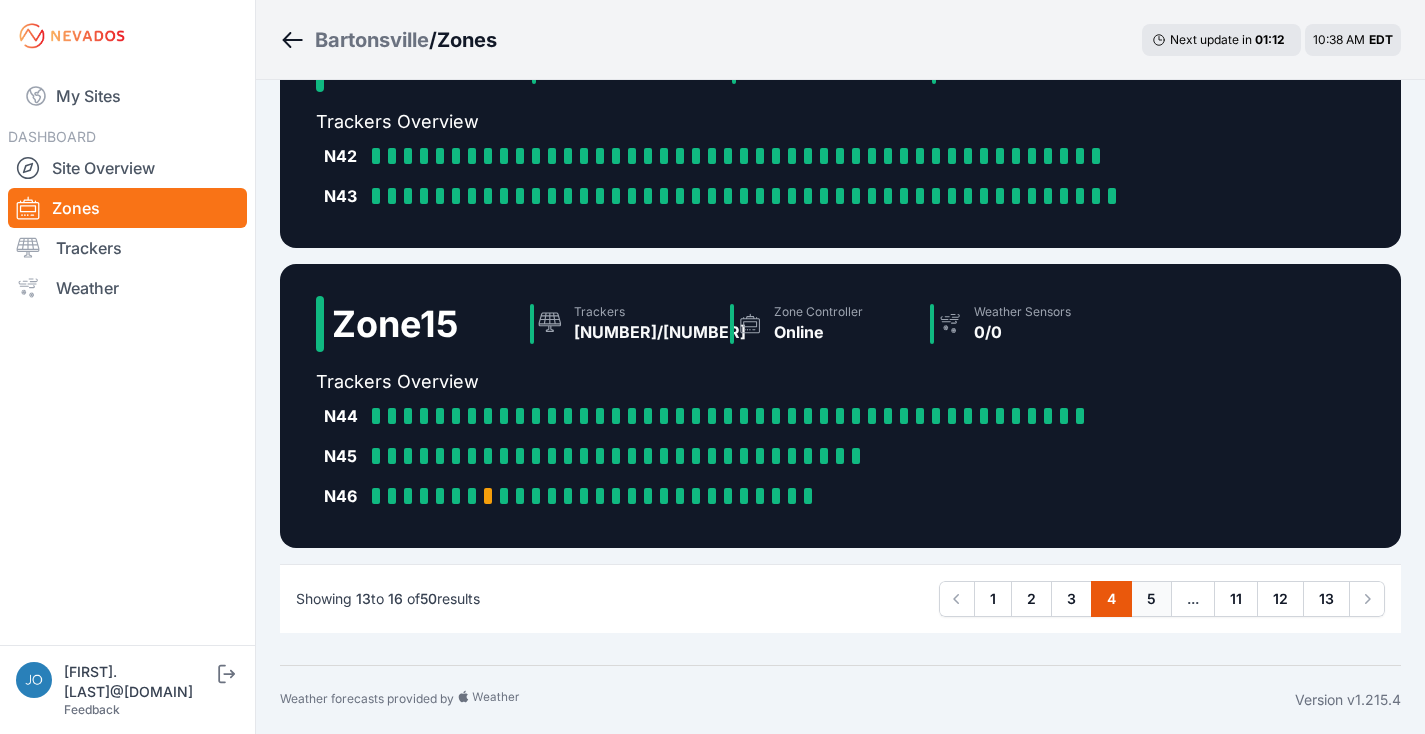 click on "5" at bounding box center (1151, 599) 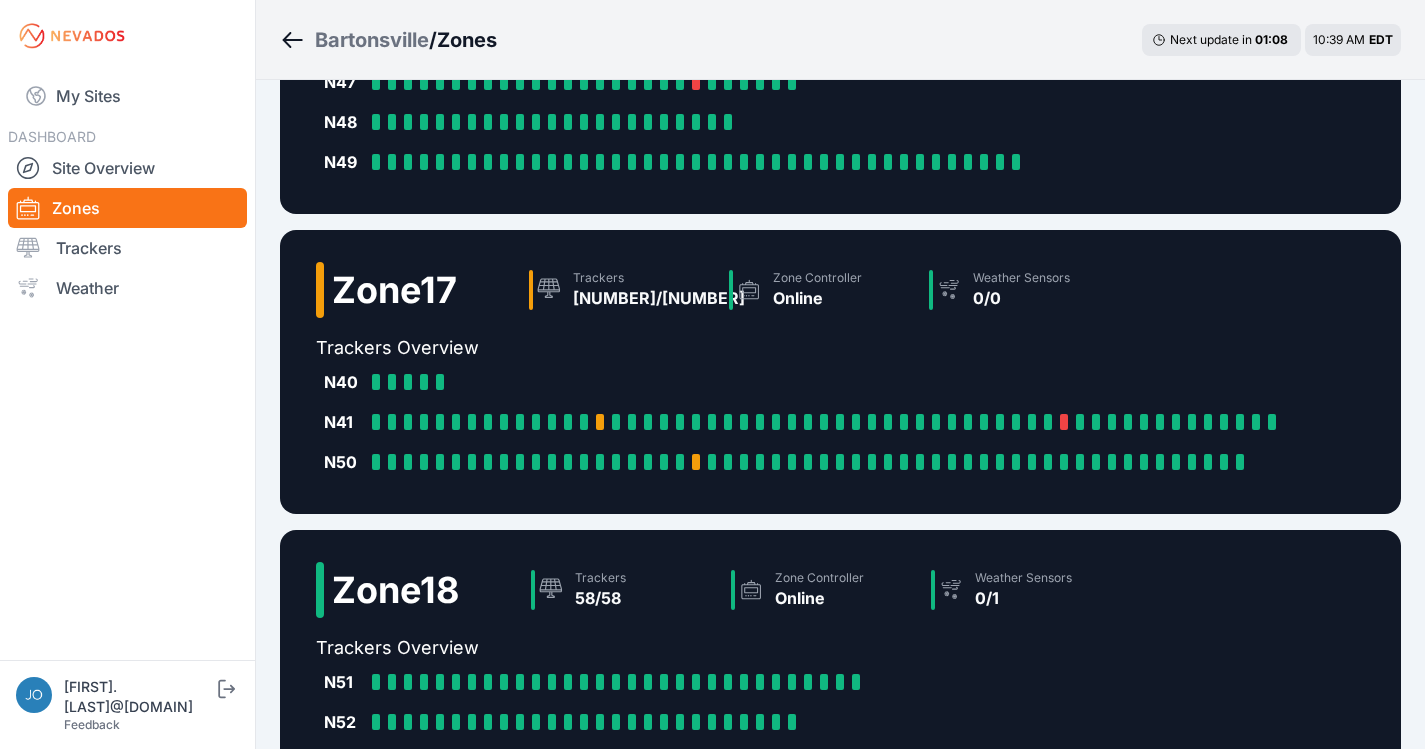 scroll, scrollTop: 685, scrollLeft: 0, axis: vertical 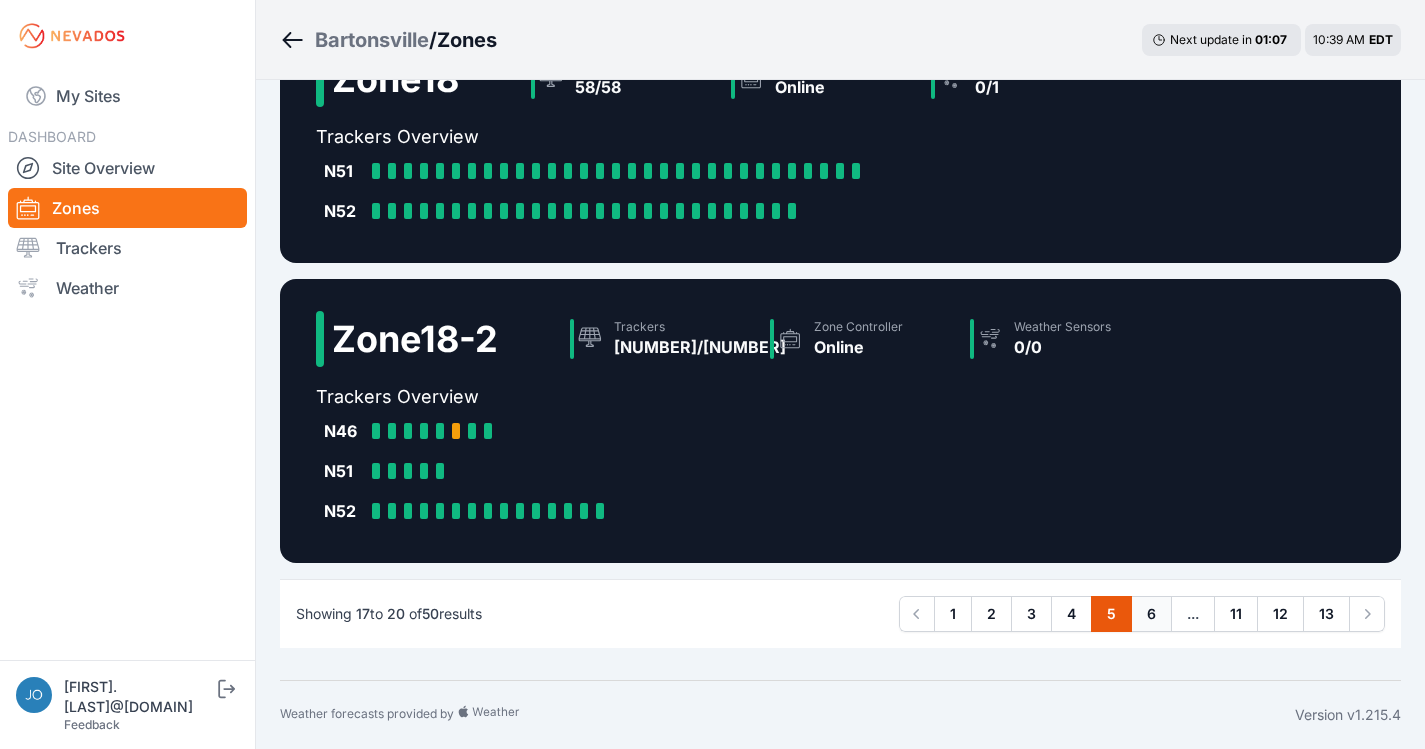 click on "6" at bounding box center (1151, 614) 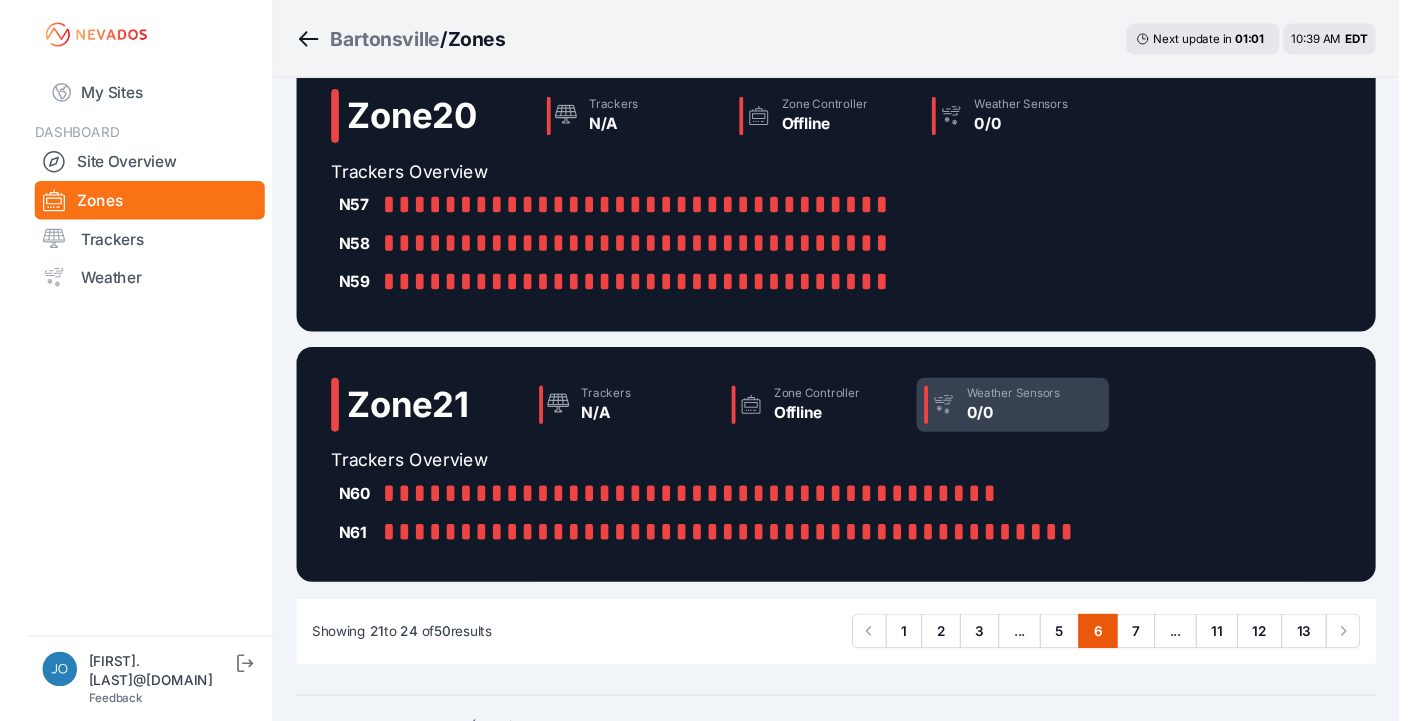 scroll, scrollTop: 646, scrollLeft: 0, axis: vertical 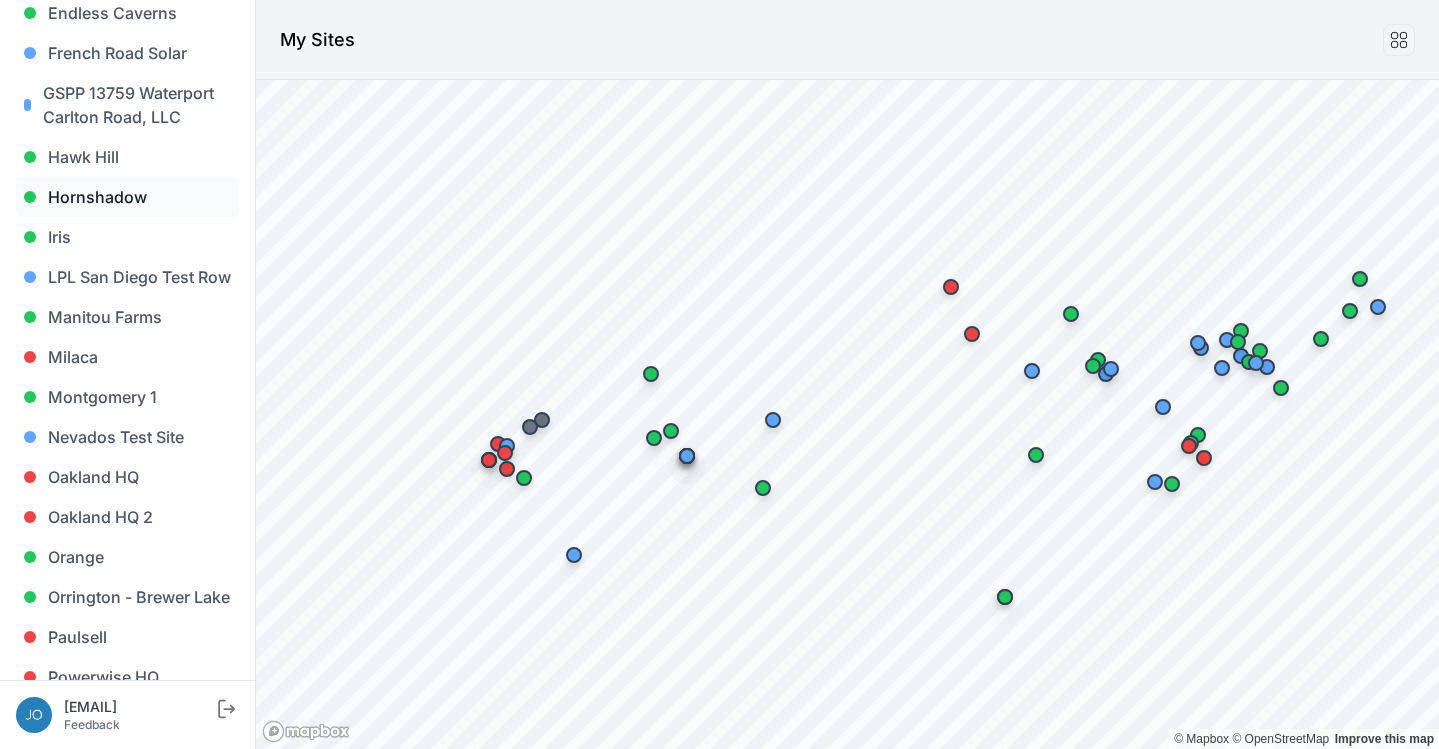 click on "Hornshadow" at bounding box center (127, 197) 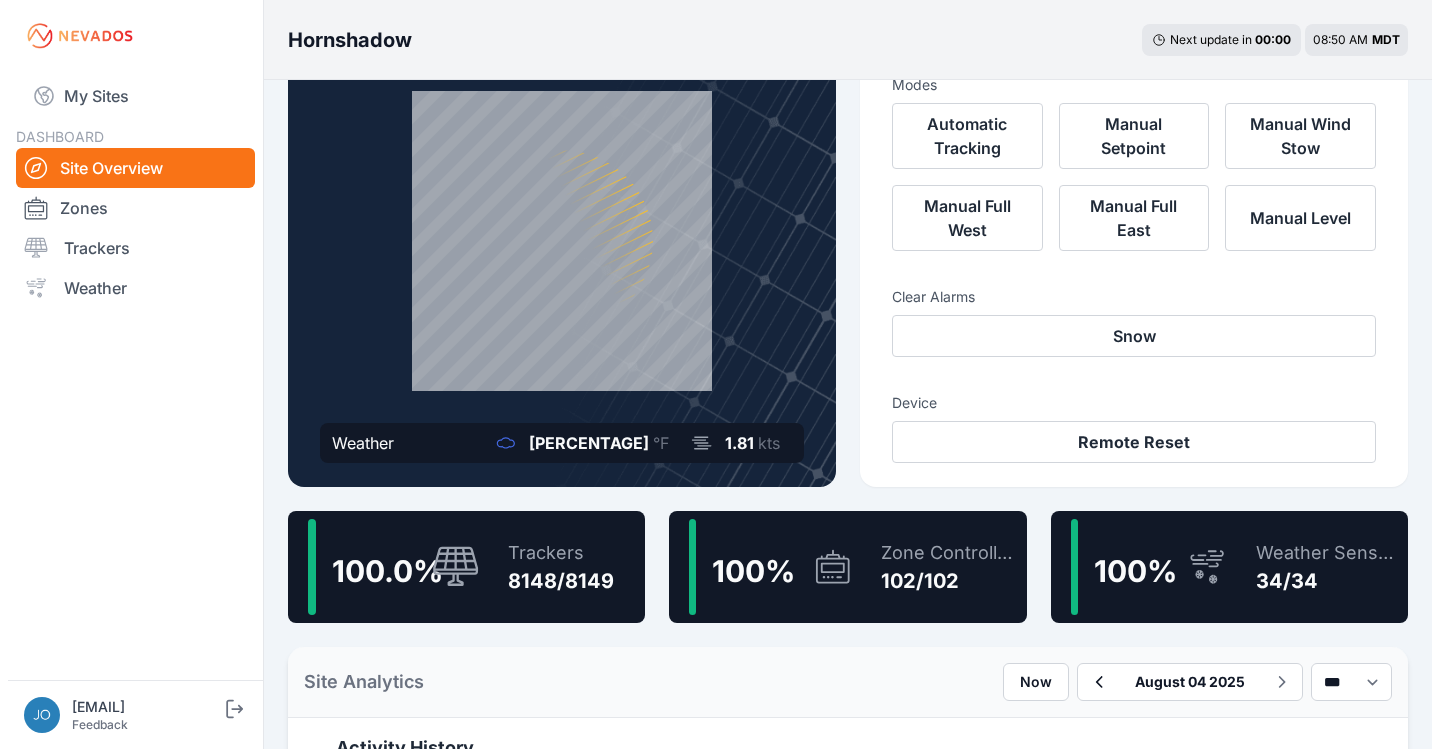 scroll, scrollTop: 0, scrollLeft: 0, axis: both 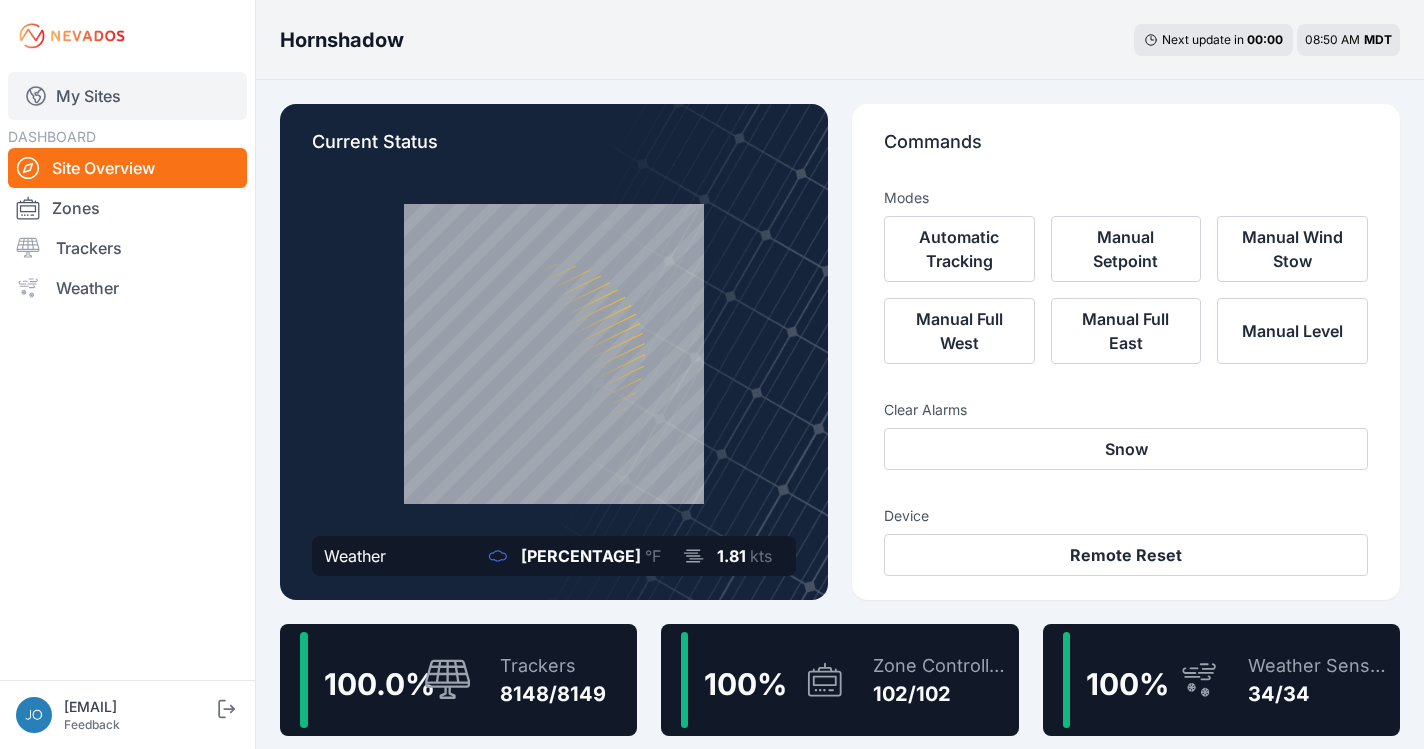 click on "My Sites" at bounding box center (127, 96) 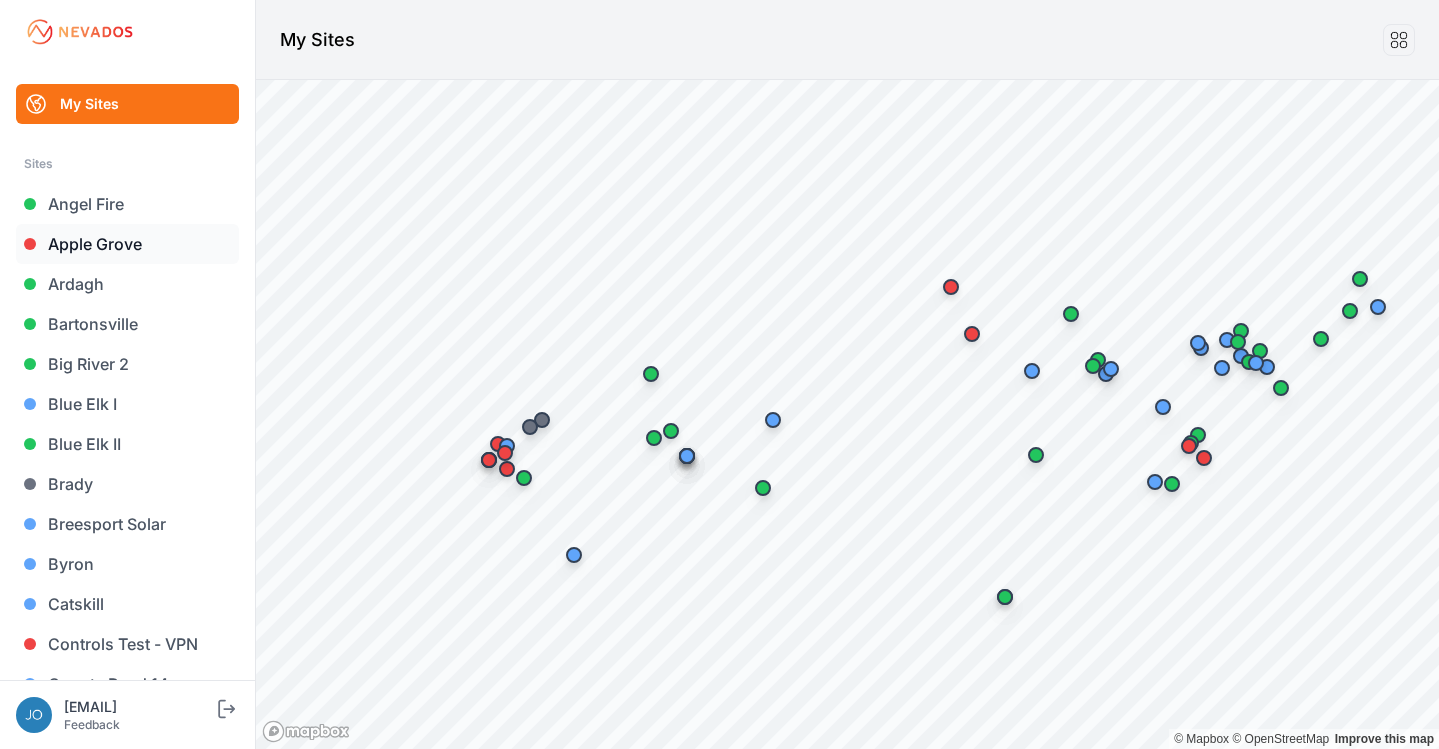 click on "Apple Grove" at bounding box center [127, 244] 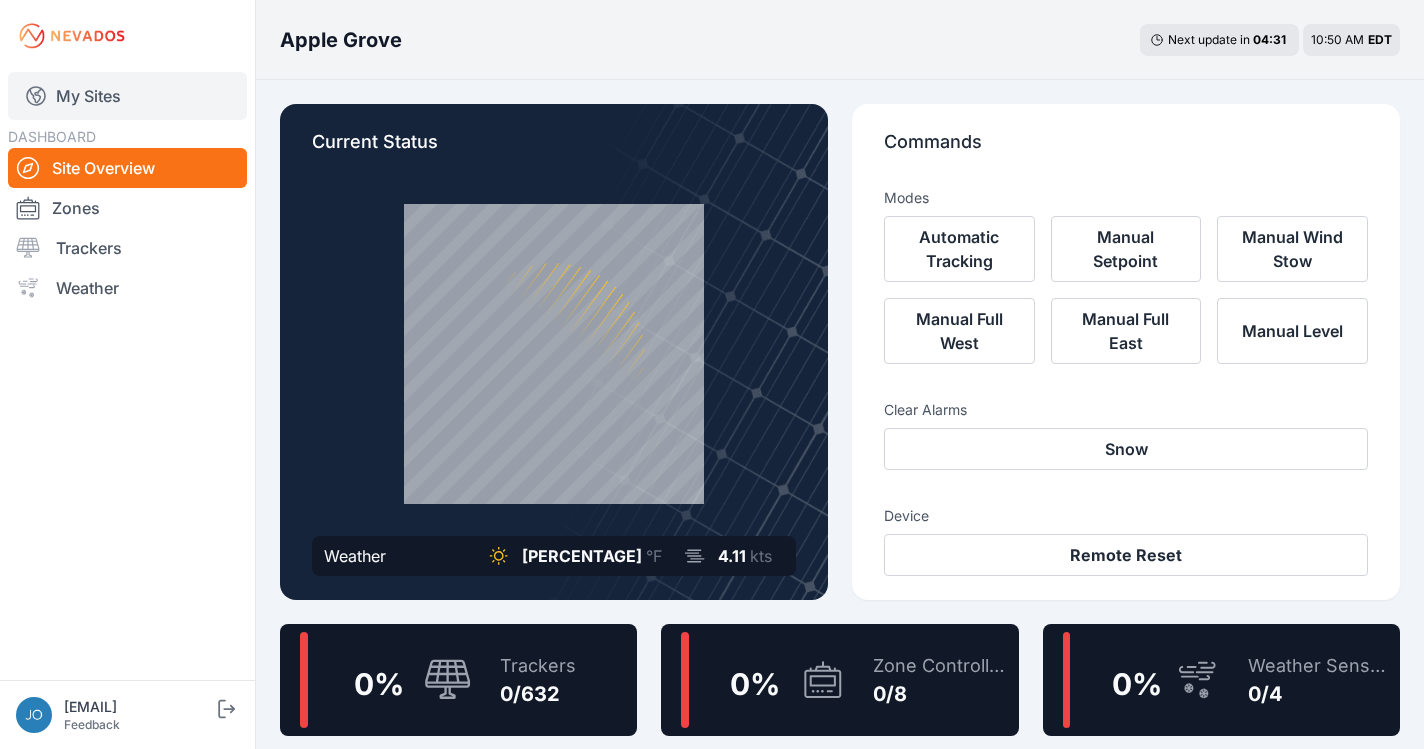 click on "My Sites" at bounding box center [127, 96] 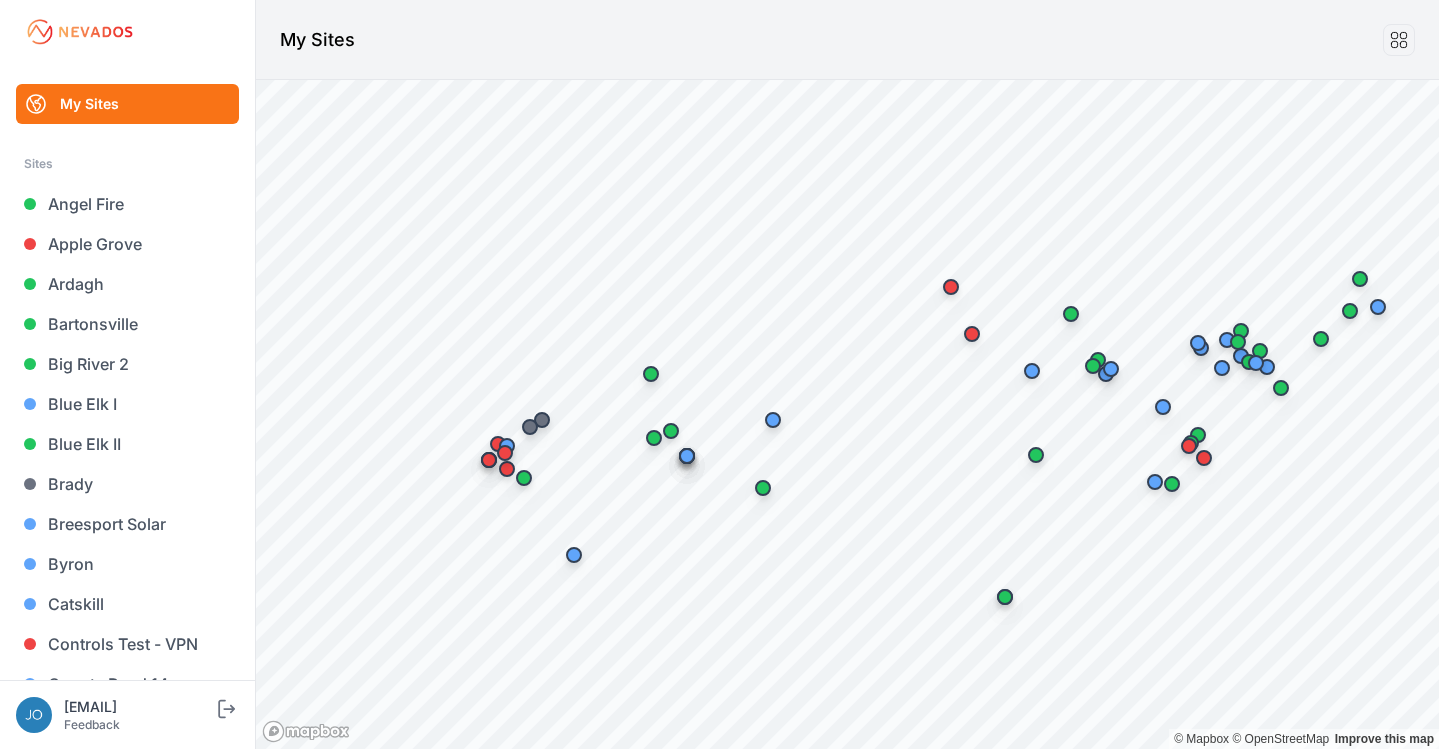 click on "My Sites" at bounding box center (847, 40) 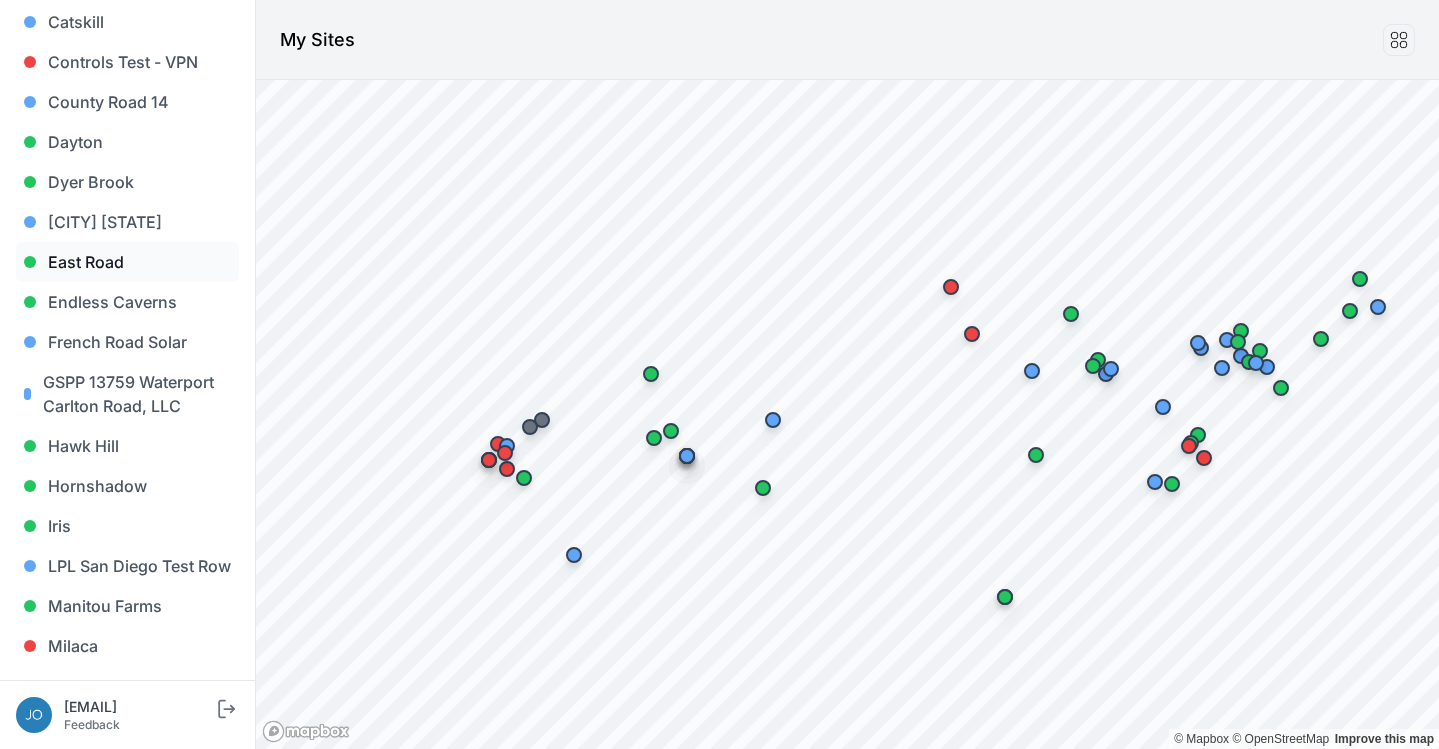 scroll, scrollTop: 493, scrollLeft: 0, axis: vertical 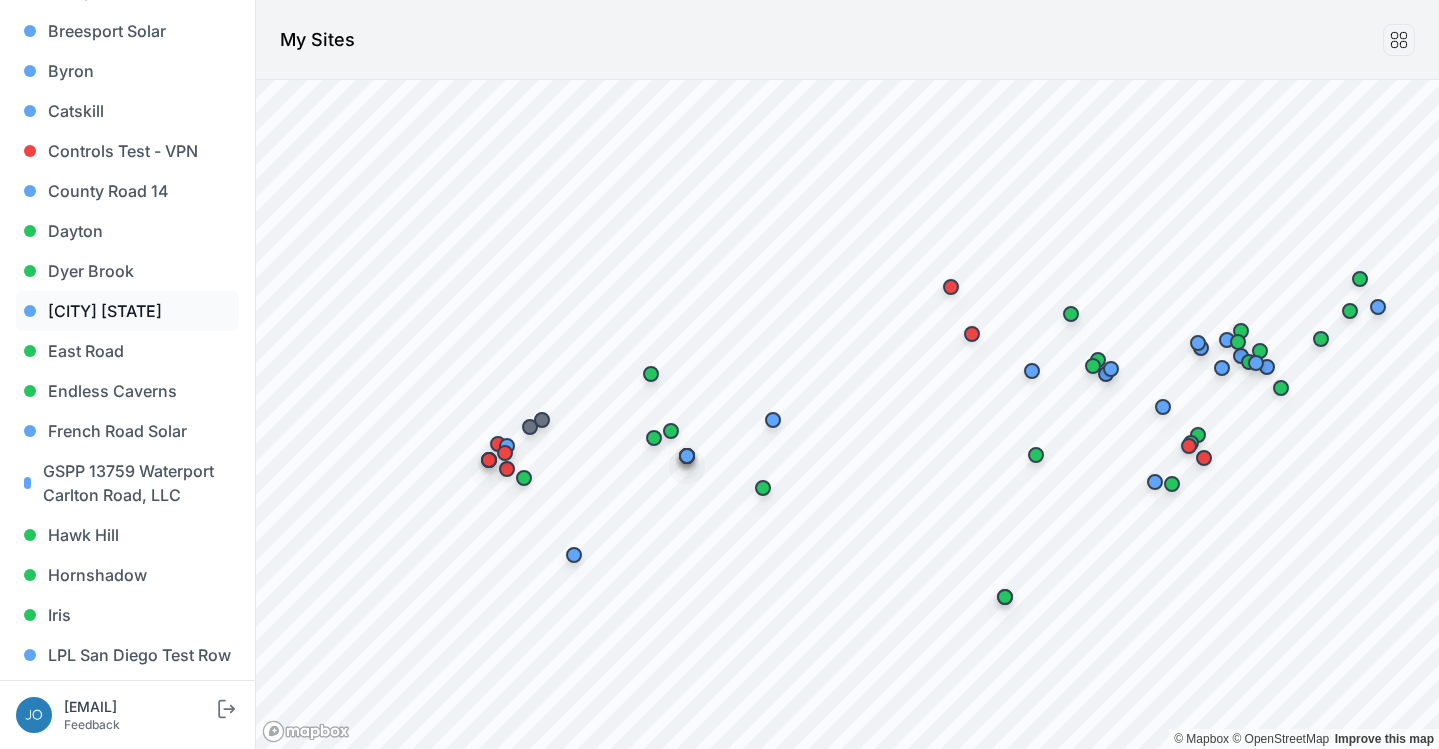 click on "[CITY] [STATE]" at bounding box center (127, 311) 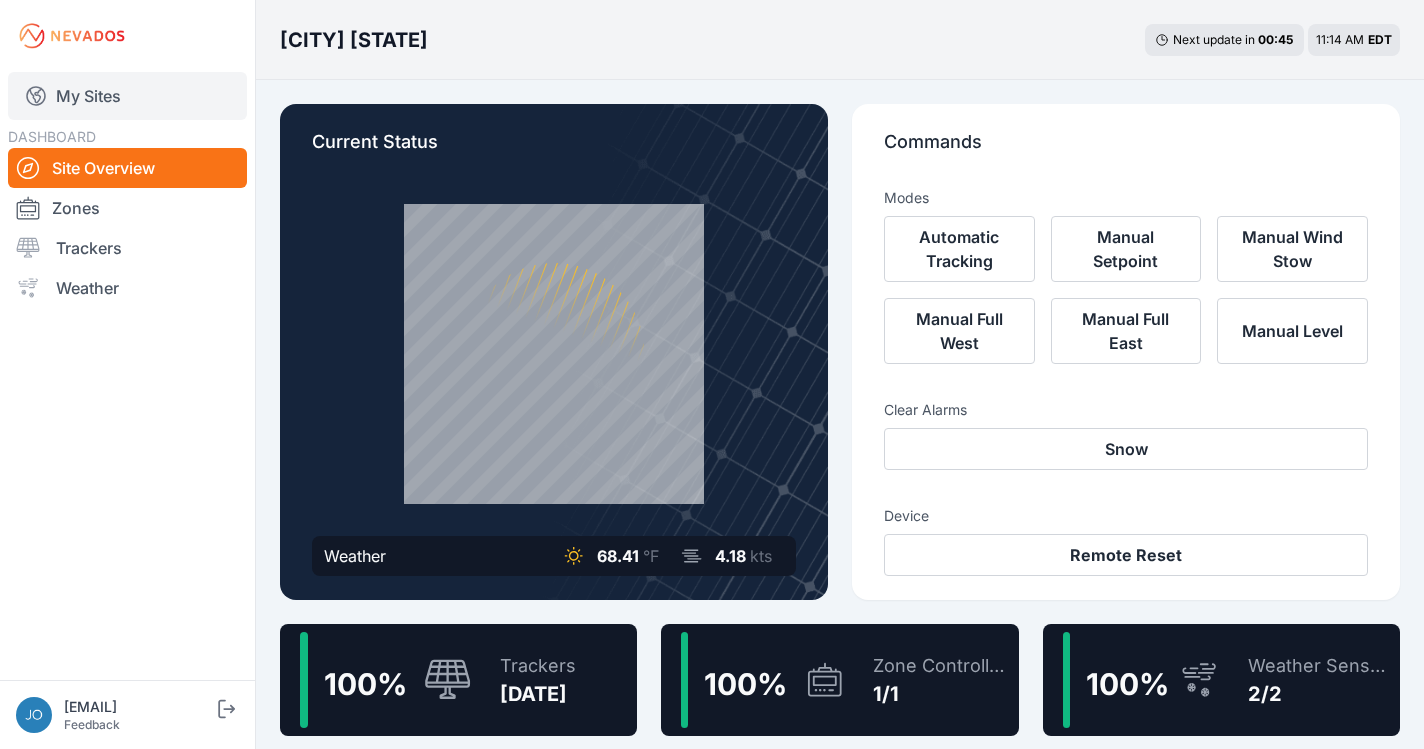 click on "My Sites" at bounding box center [127, 96] 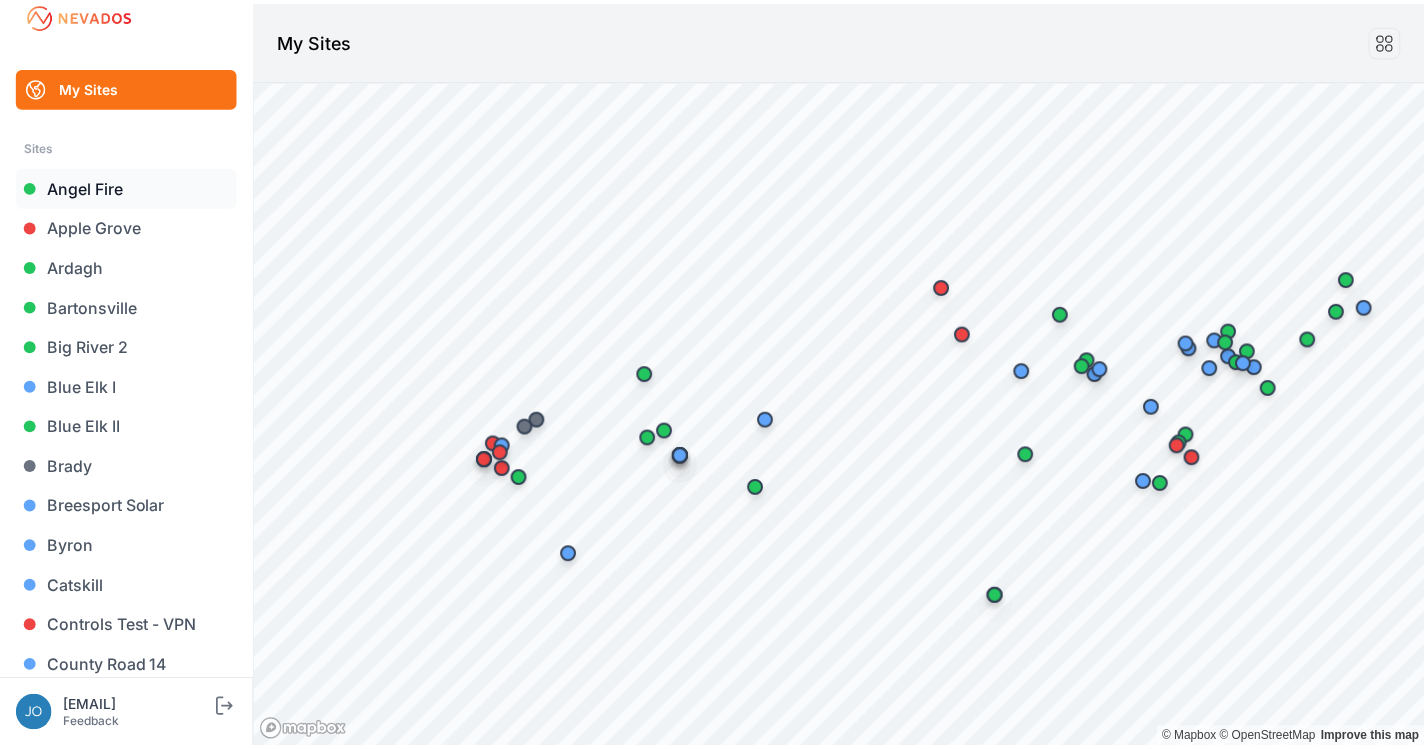 scroll, scrollTop: 43, scrollLeft: 0, axis: vertical 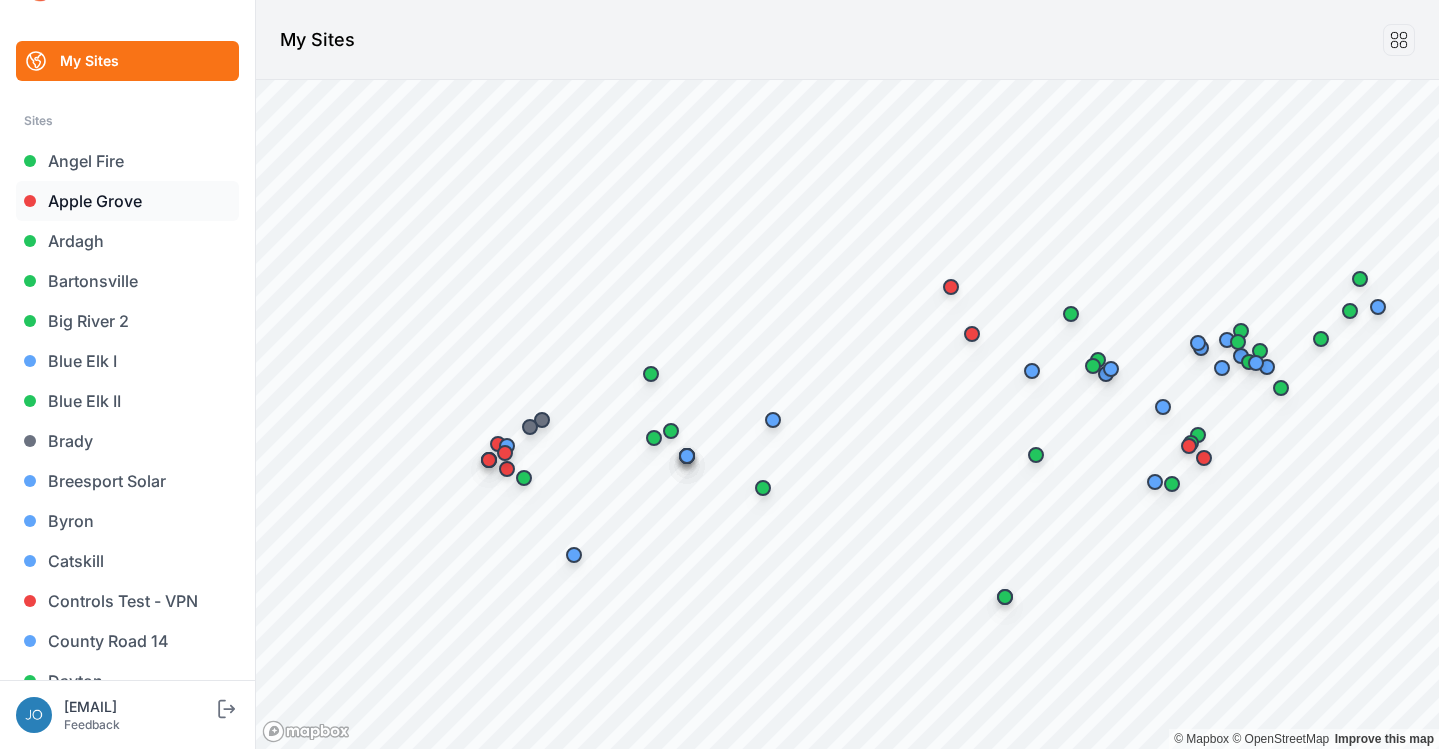 click on "Apple Grove" at bounding box center (127, 201) 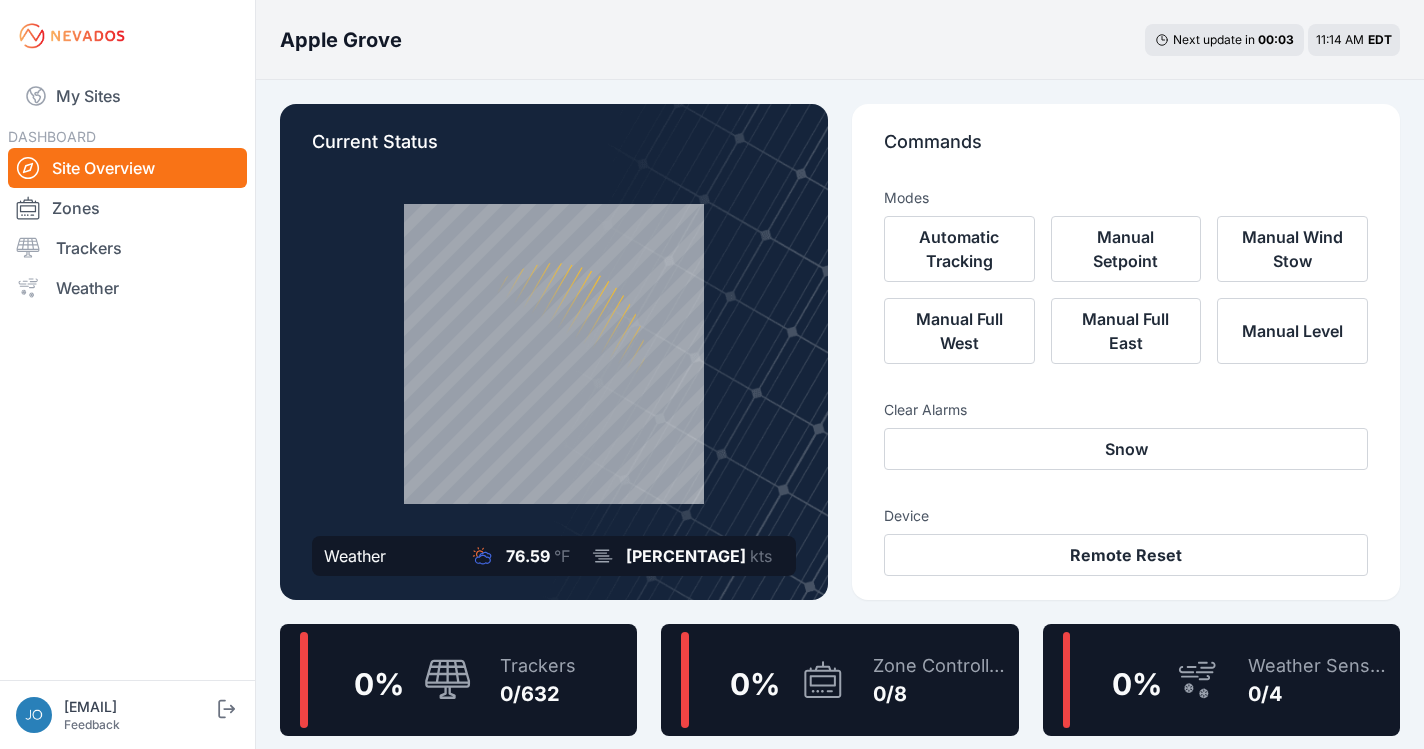 click on "0 % Trackers 0/632" at bounding box center [458, 680] 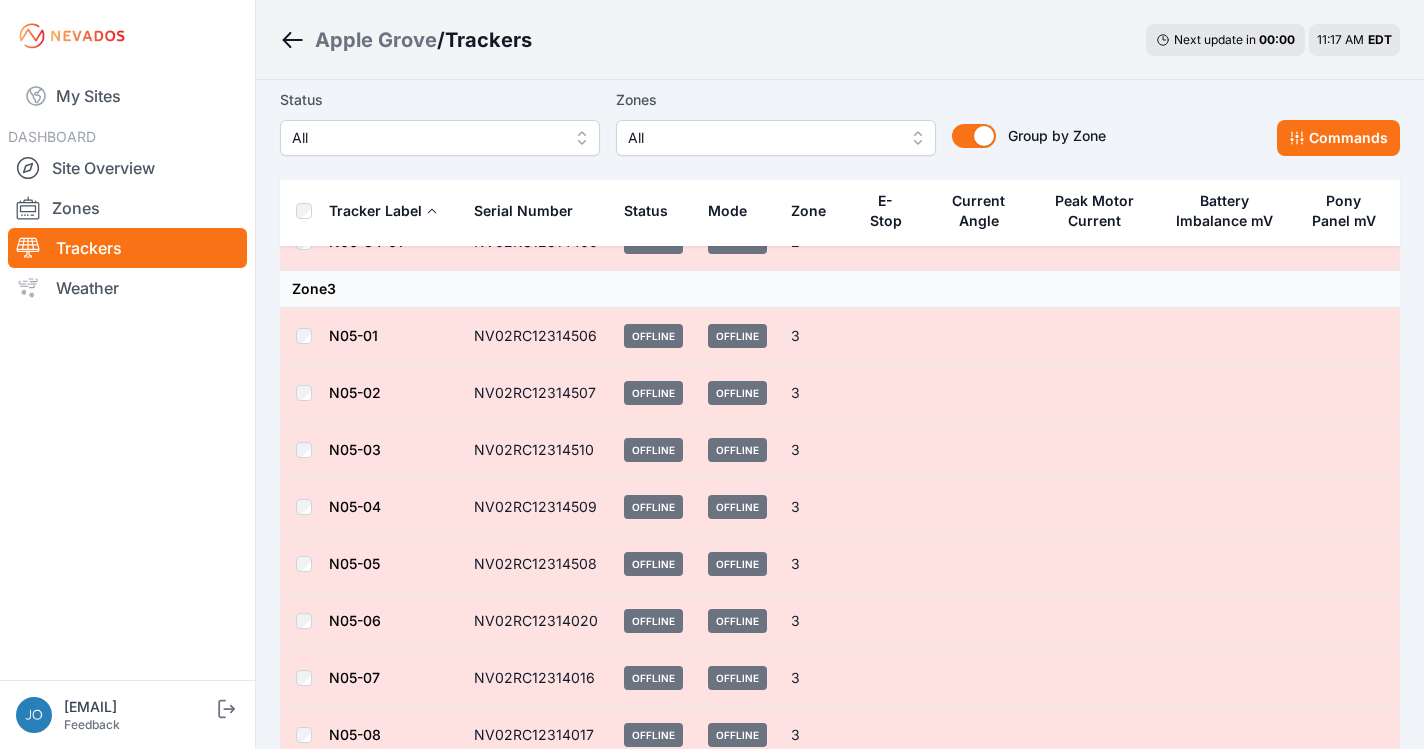 scroll, scrollTop: 10637, scrollLeft: 0, axis: vertical 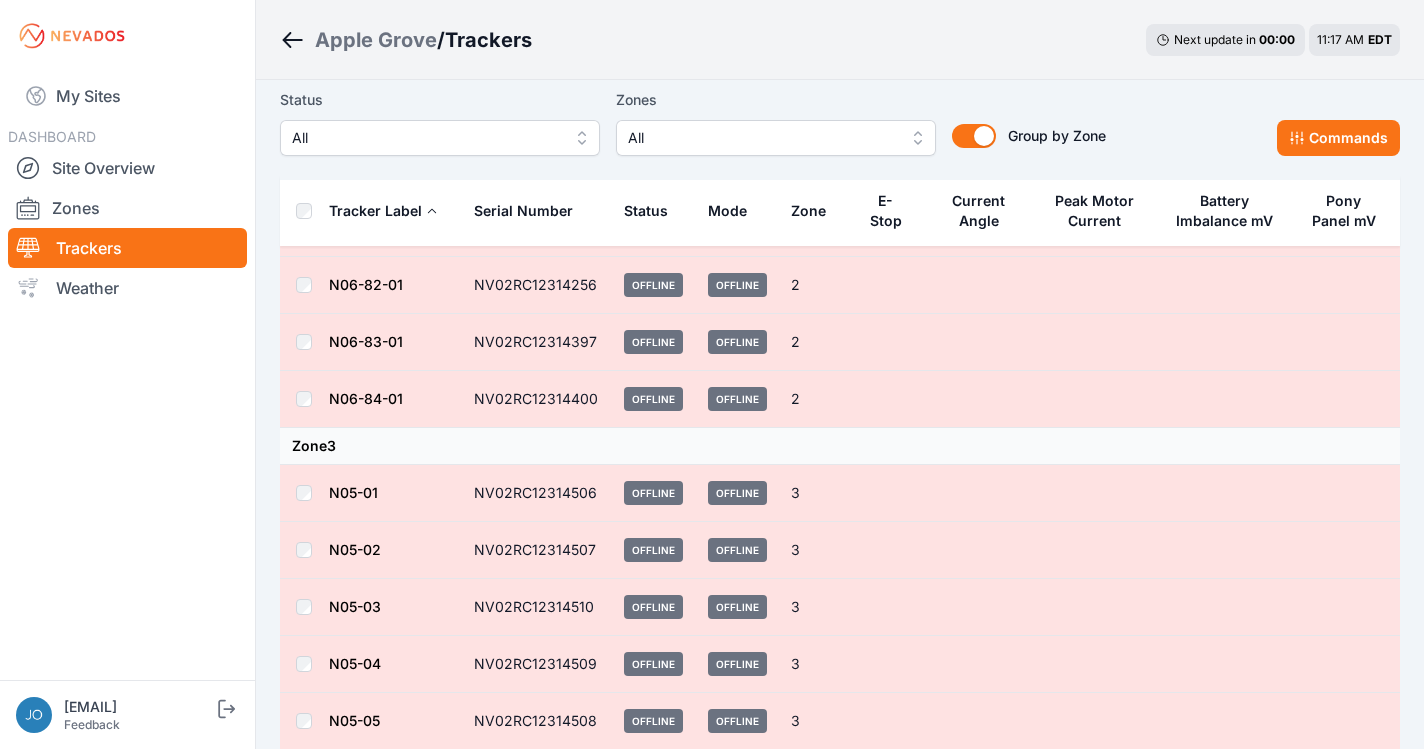 click on "Apple Grove" at bounding box center [376, 40] 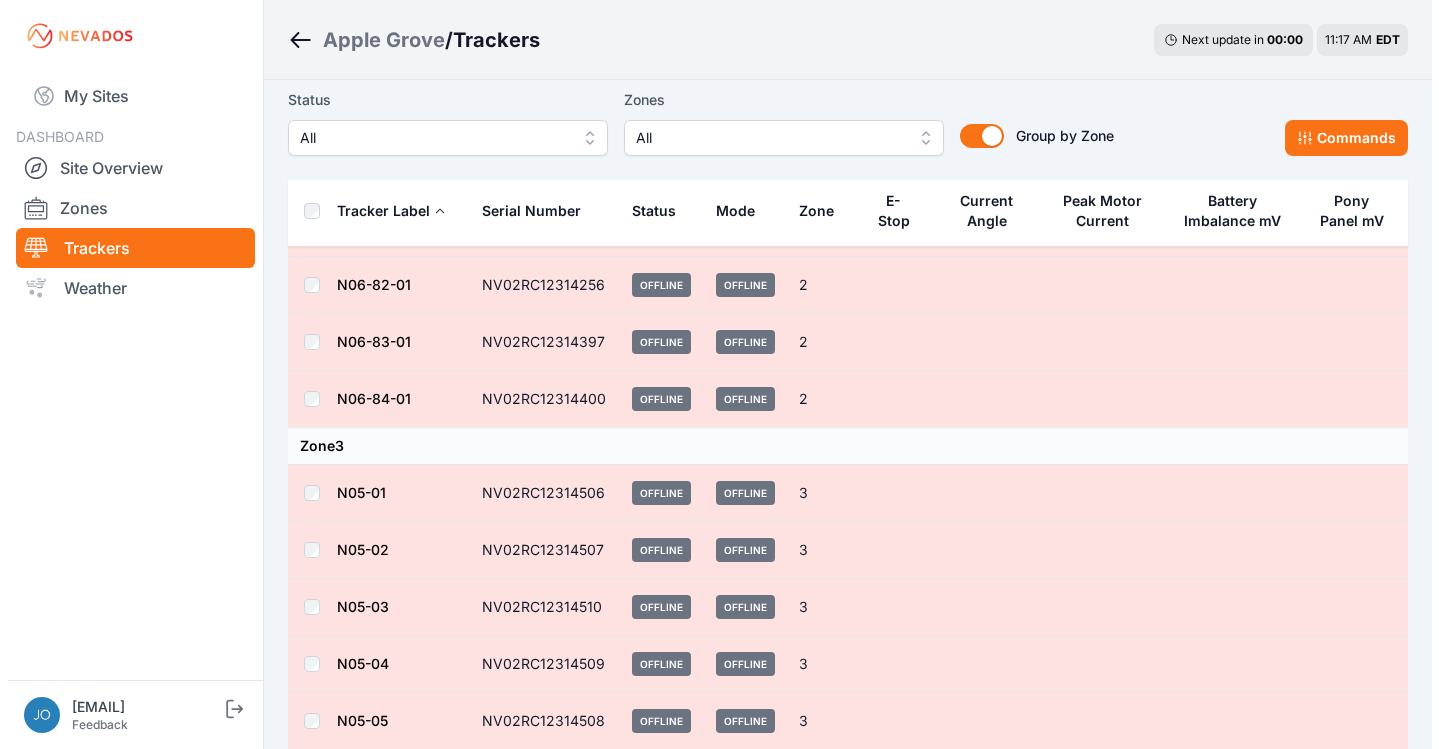 scroll, scrollTop: 0, scrollLeft: 0, axis: both 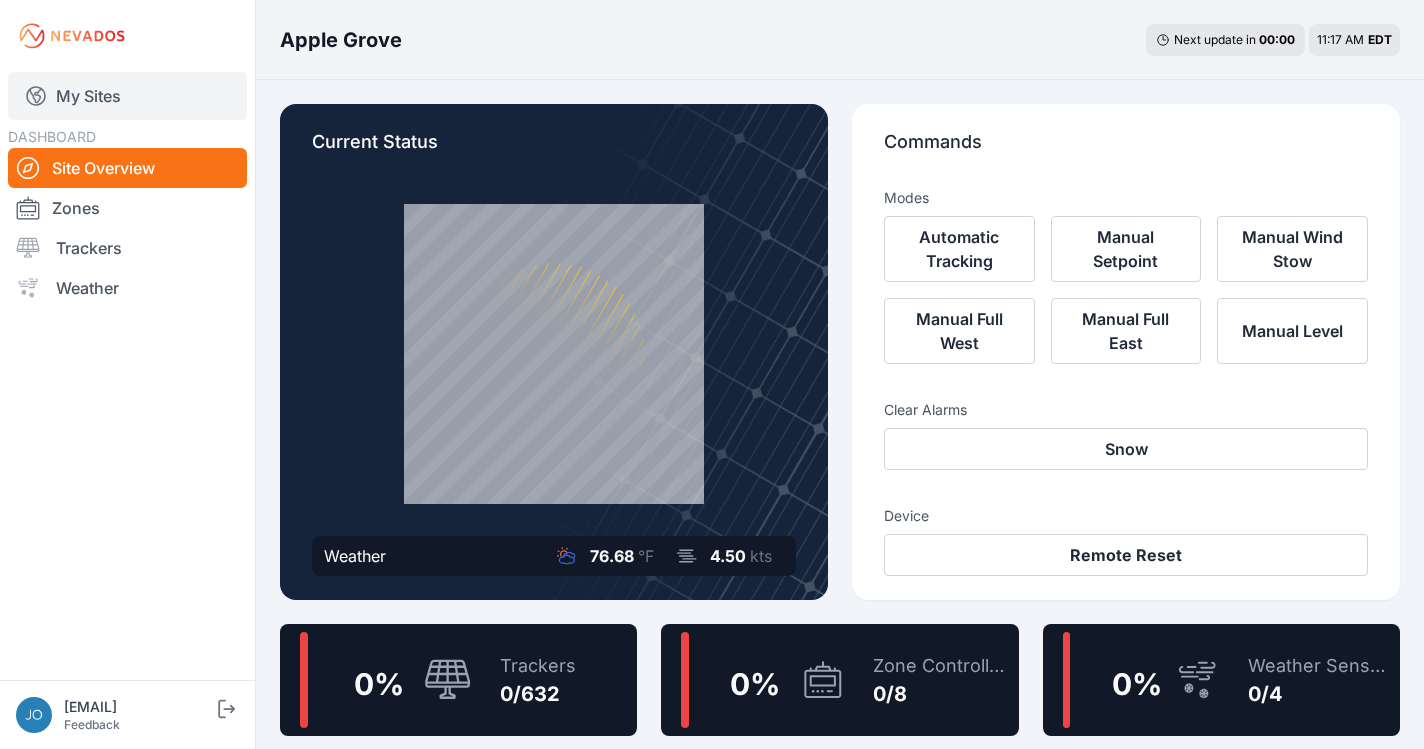 click on "My Sites" at bounding box center [127, 96] 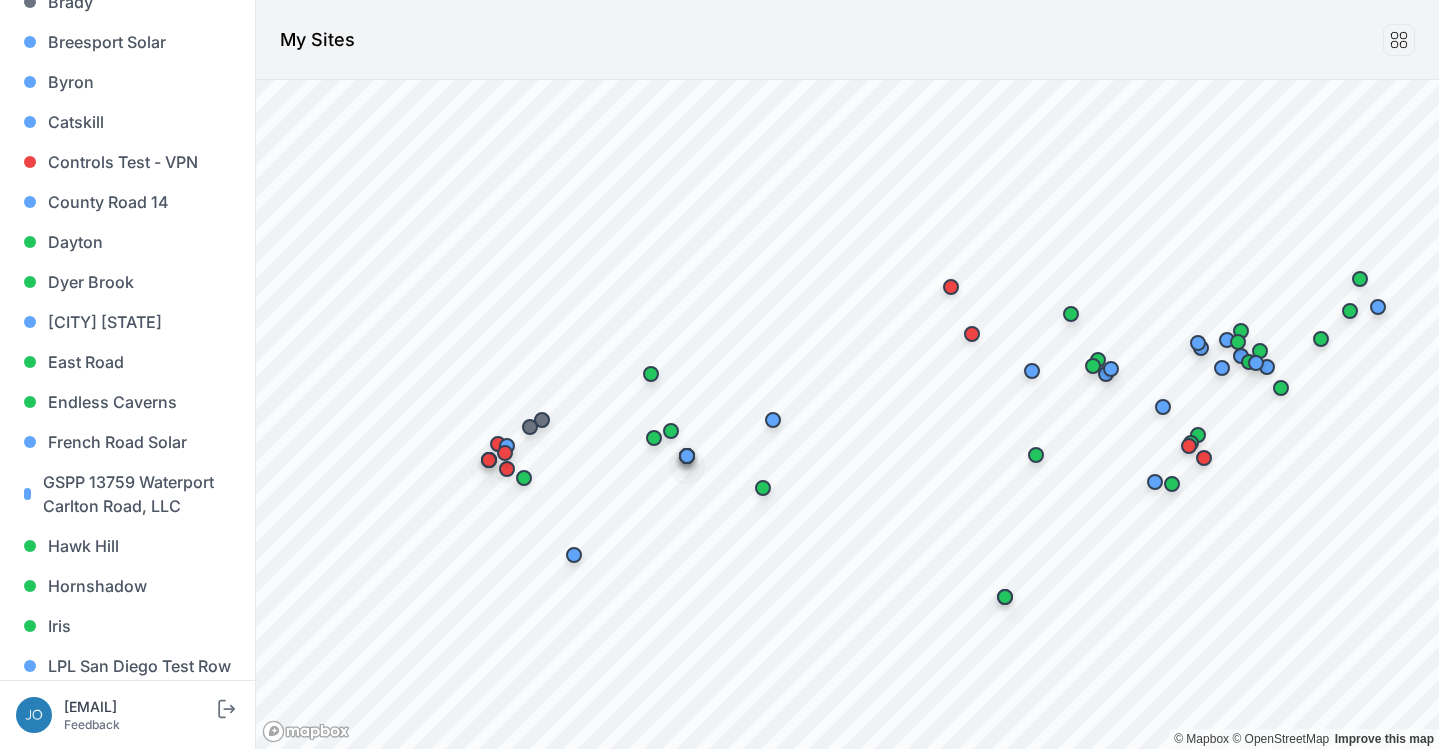 scroll, scrollTop: 707, scrollLeft: 0, axis: vertical 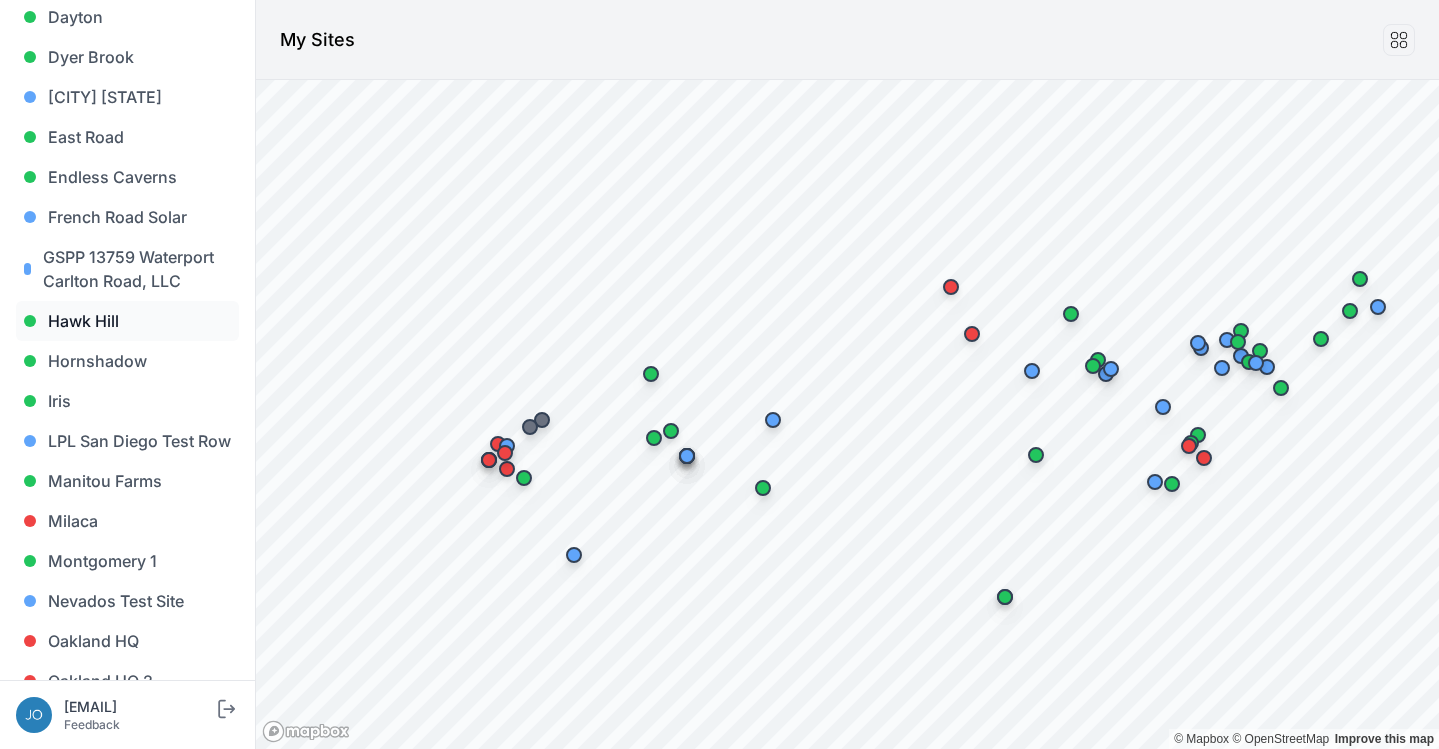 click on "Hawk Hill" at bounding box center (127, 321) 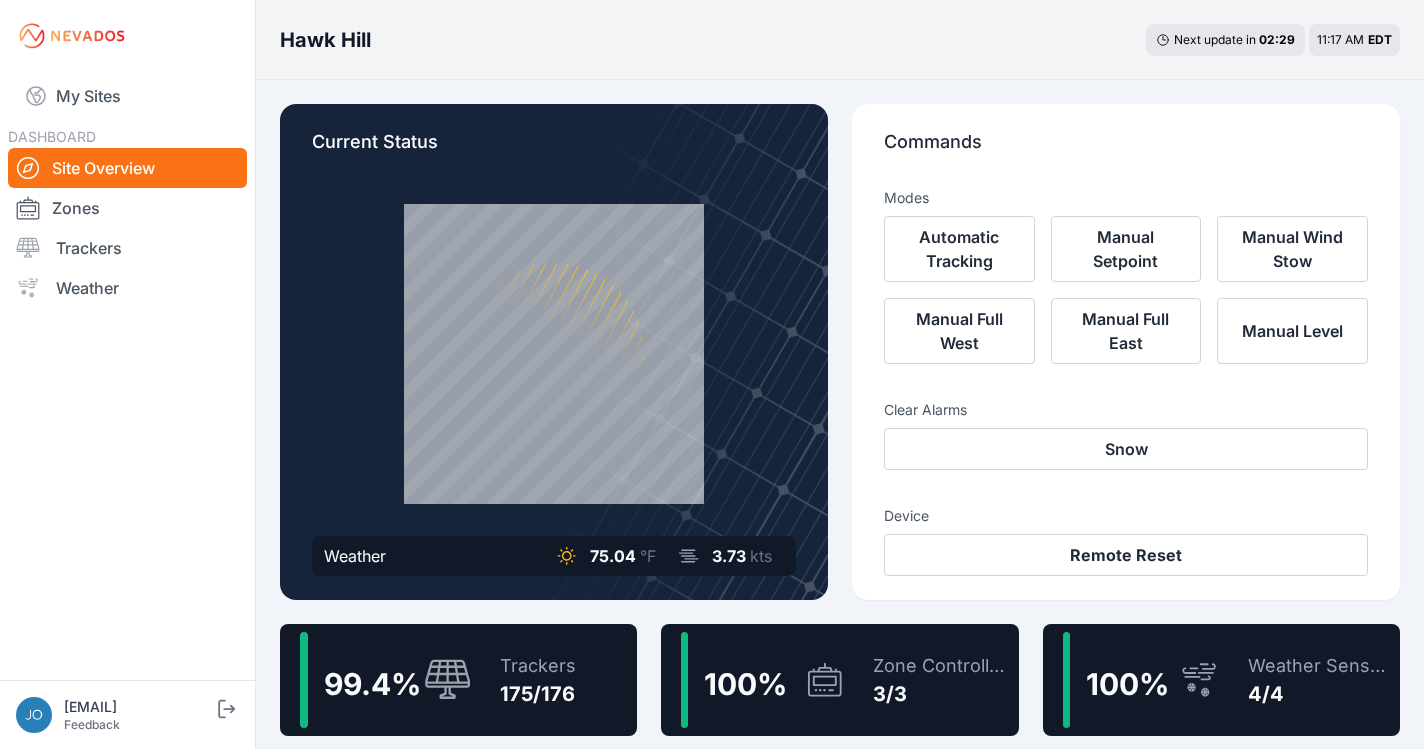 click on "Trackers 175/176" at bounding box center [528, 680] 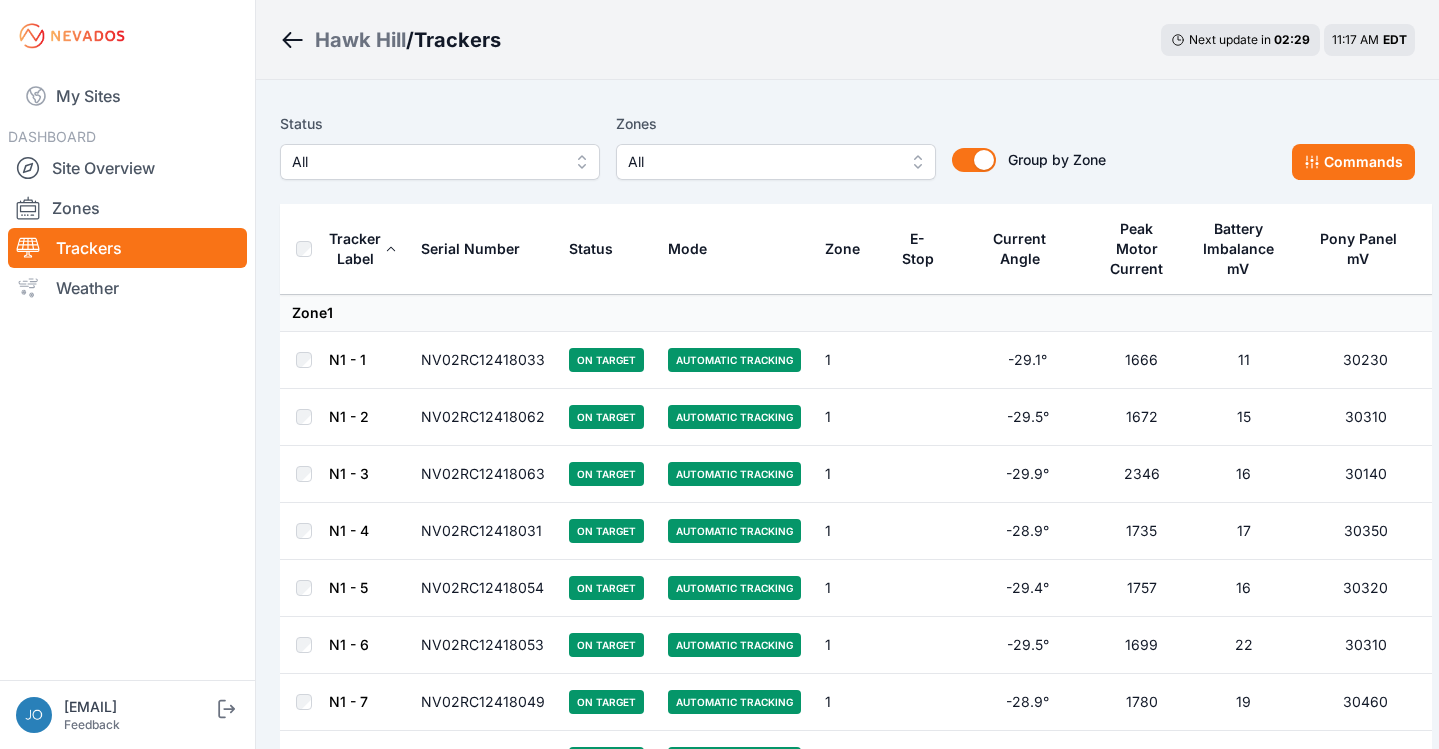 click on "All" at bounding box center [426, 162] 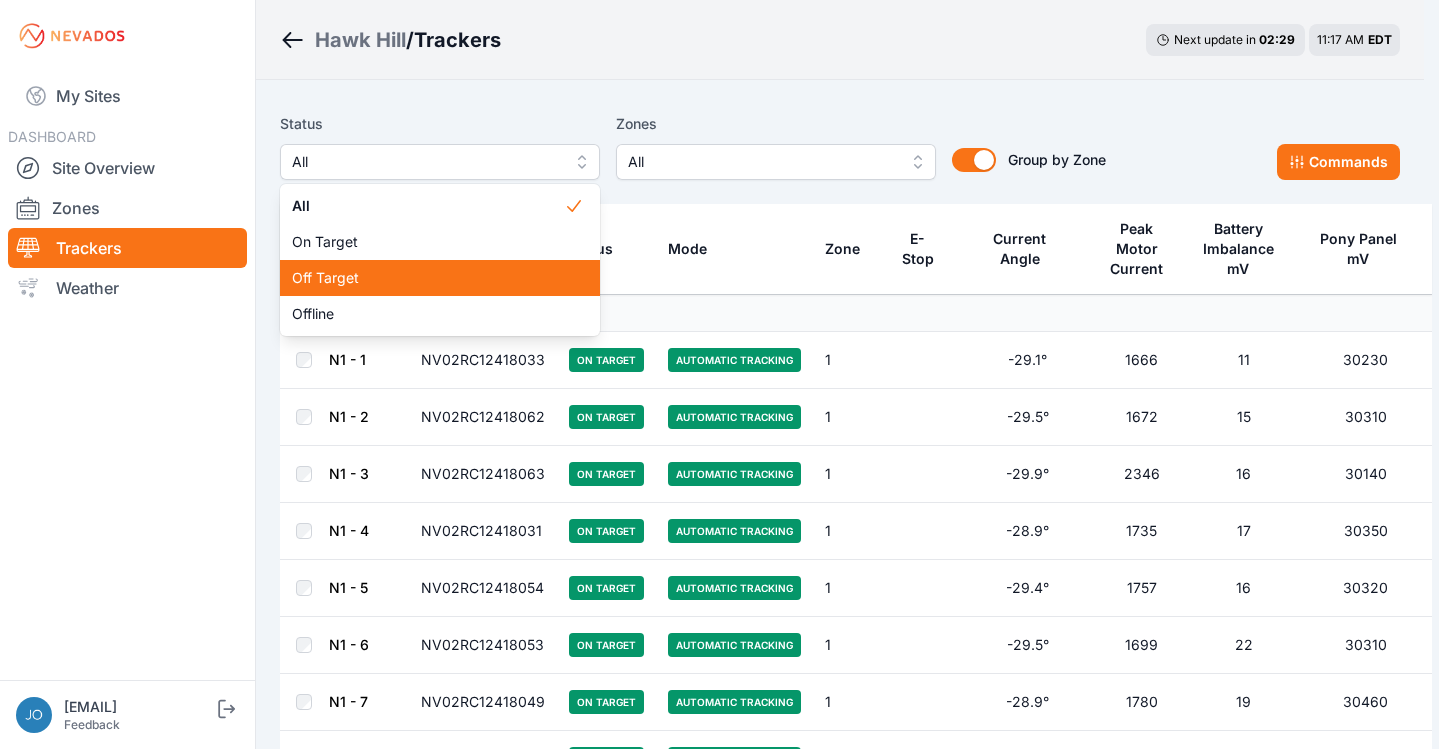 click on "Off Target" at bounding box center (440, 278) 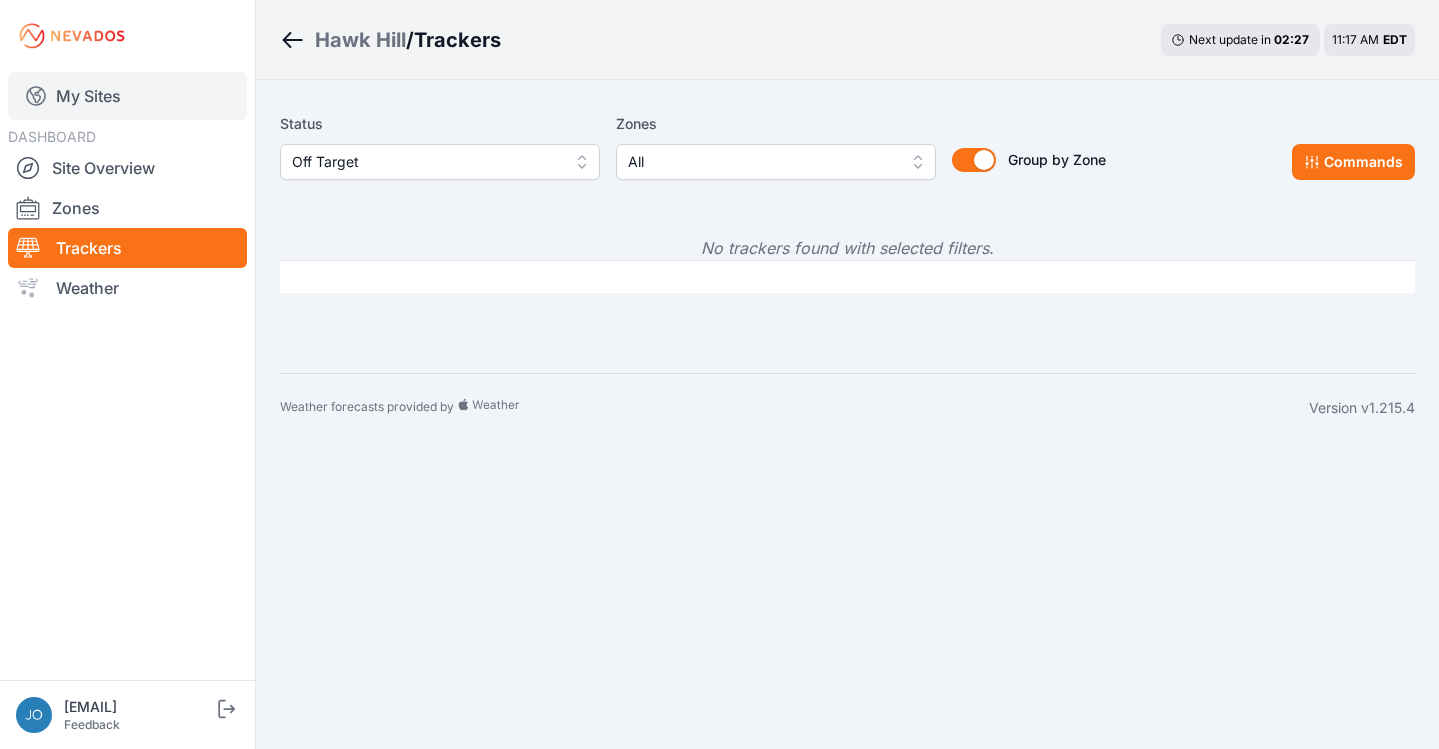 click on "My Sites" at bounding box center [127, 96] 